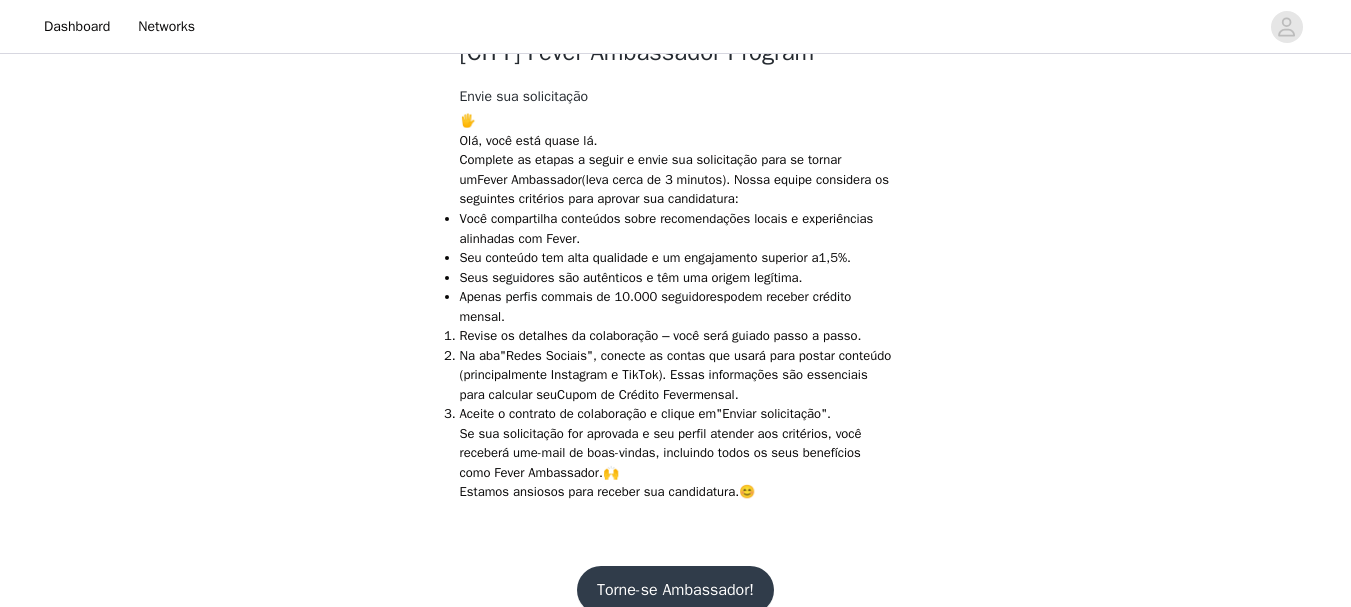scroll, scrollTop: 493, scrollLeft: 0, axis: vertical 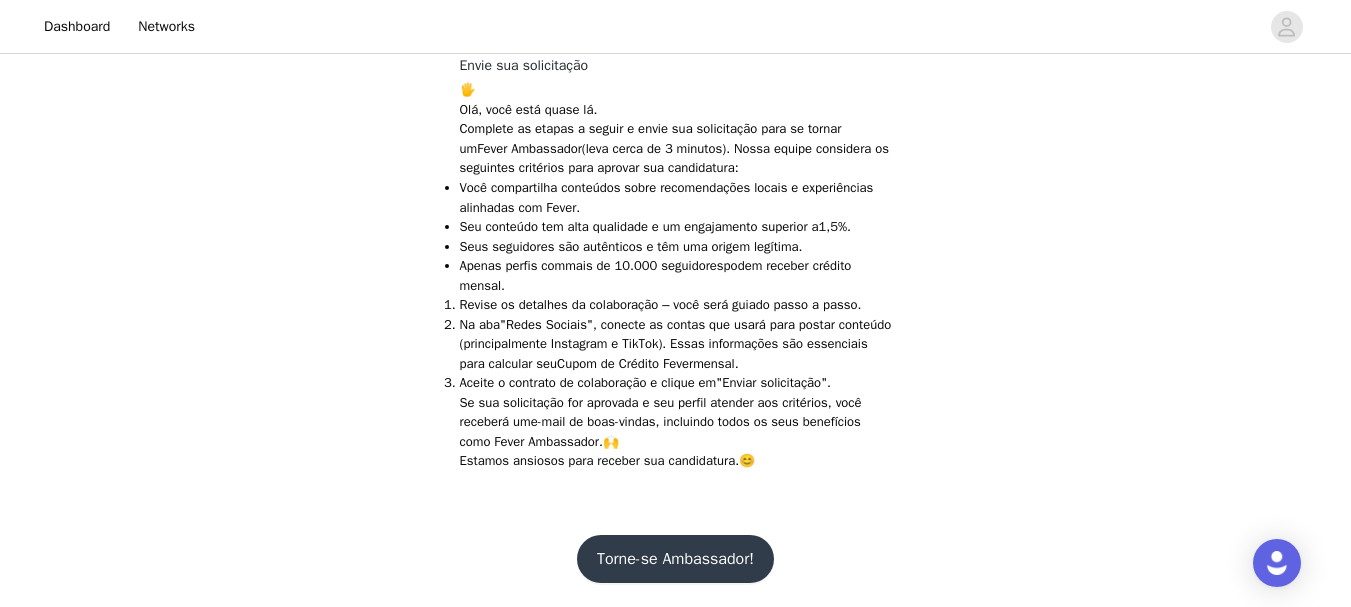 click on "Torne-se Ambassador!" at bounding box center [675, 559] 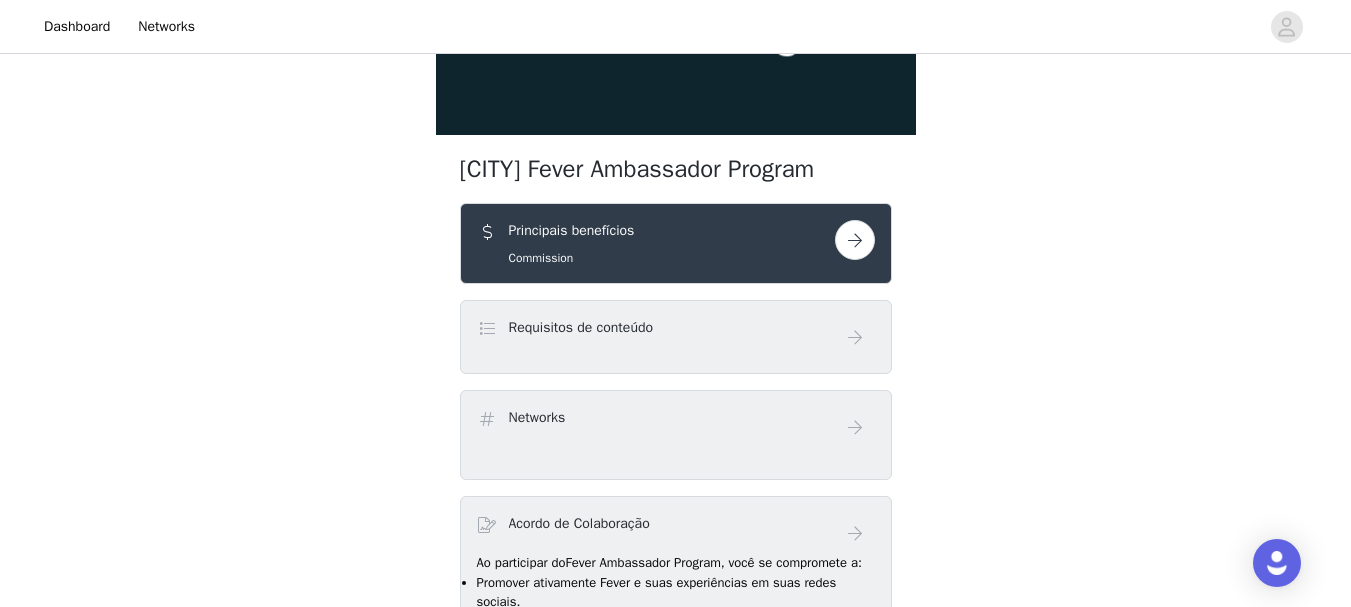 scroll, scrollTop: 300, scrollLeft: 0, axis: vertical 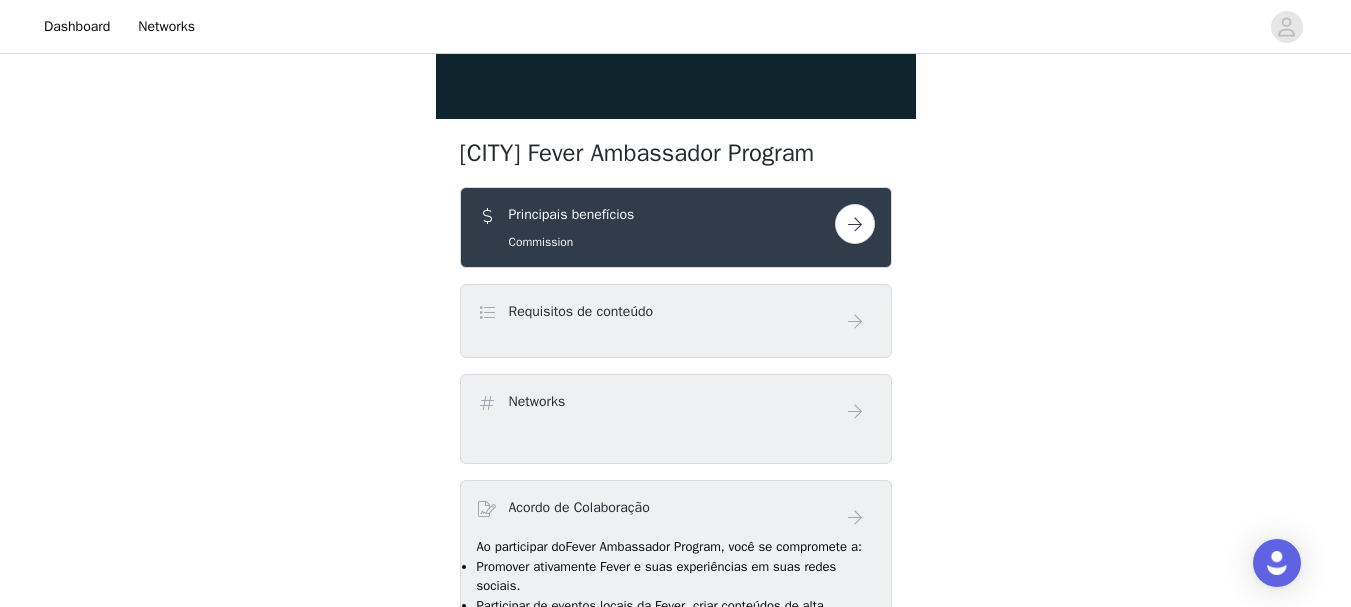 click at bounding box center [855, 224] 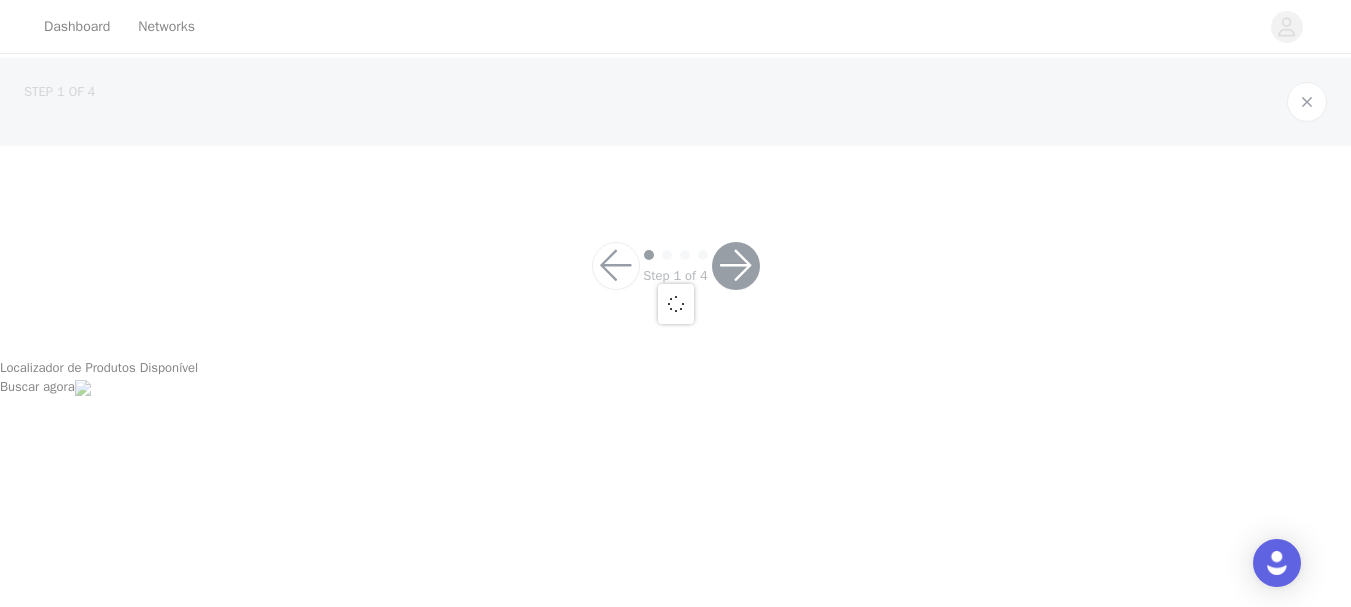 scroll, scrollTop: 0, scrollLeft: 0, axis: both 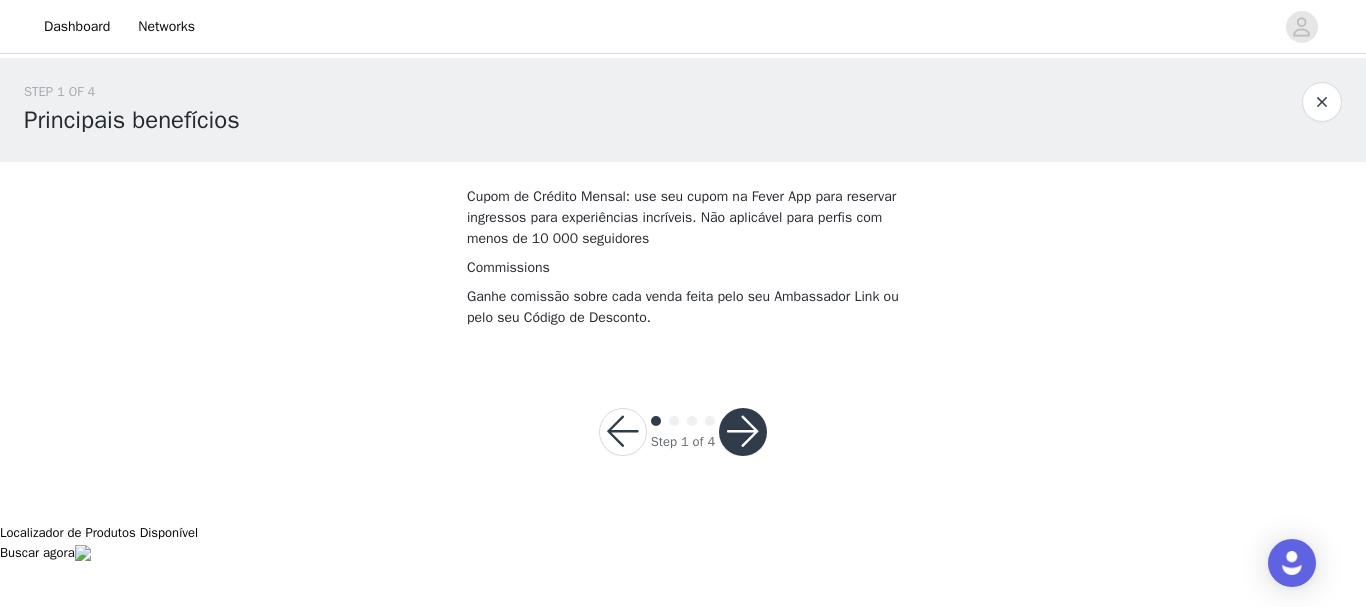 click at bounding box center (743, 432) 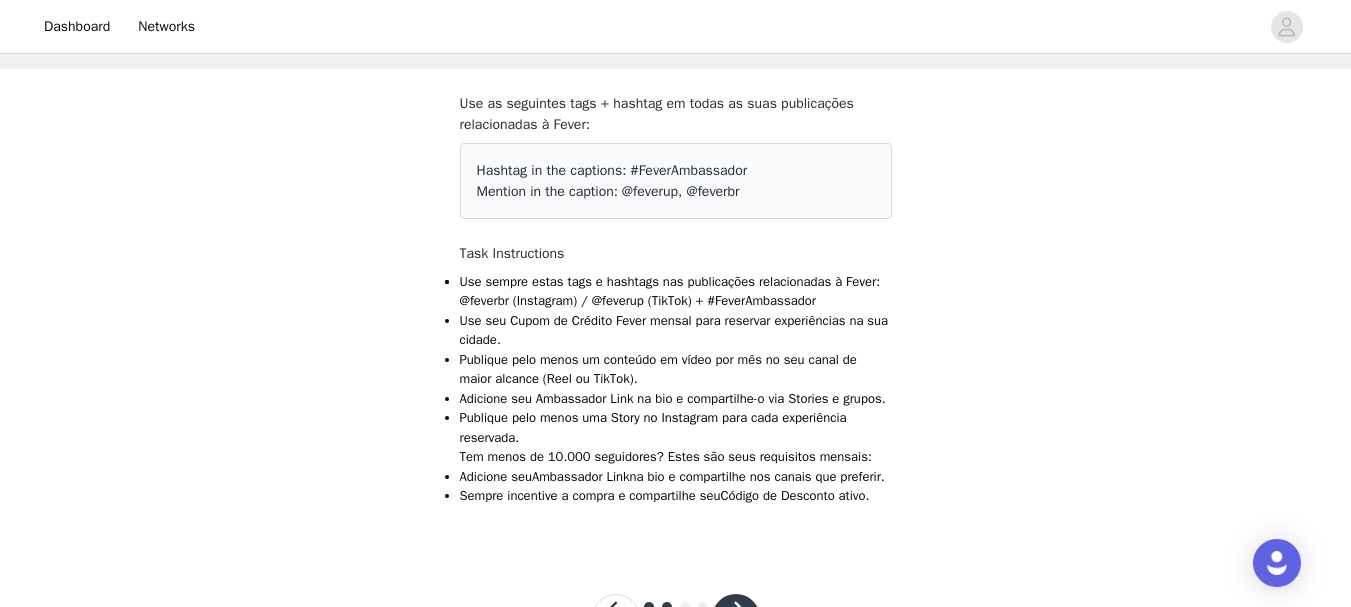 scroll, scrollTop: 195, scrollLeft: 0, axis: vertical 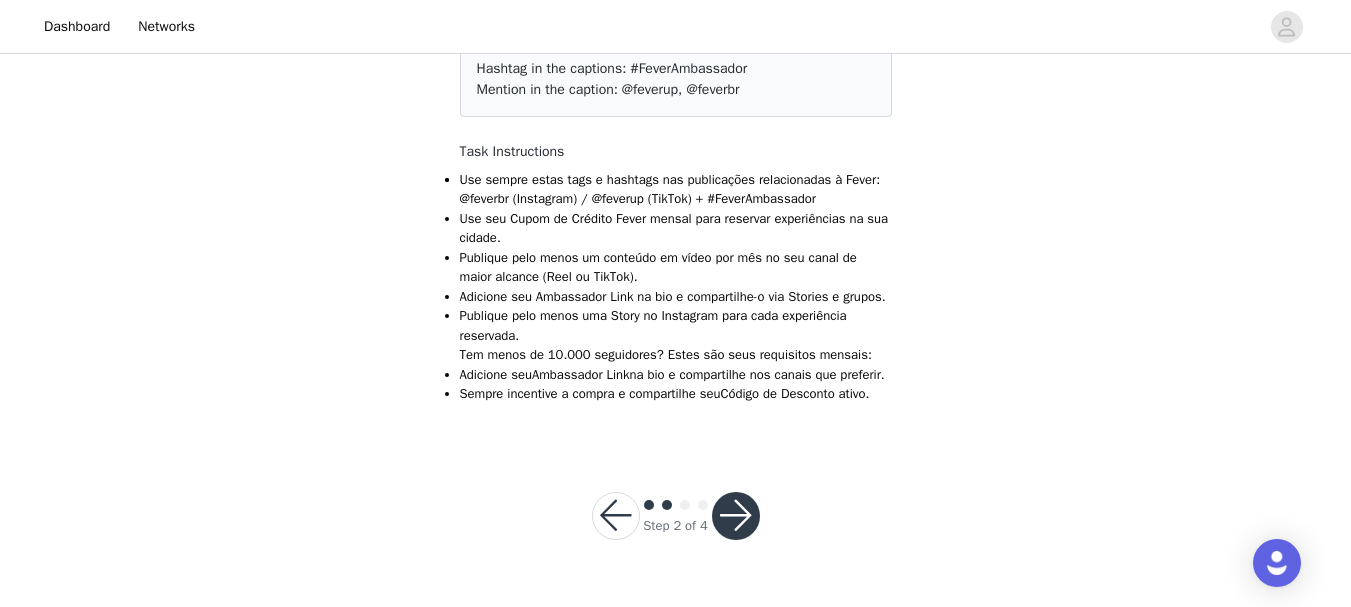 click at bounding box center (736, 516) 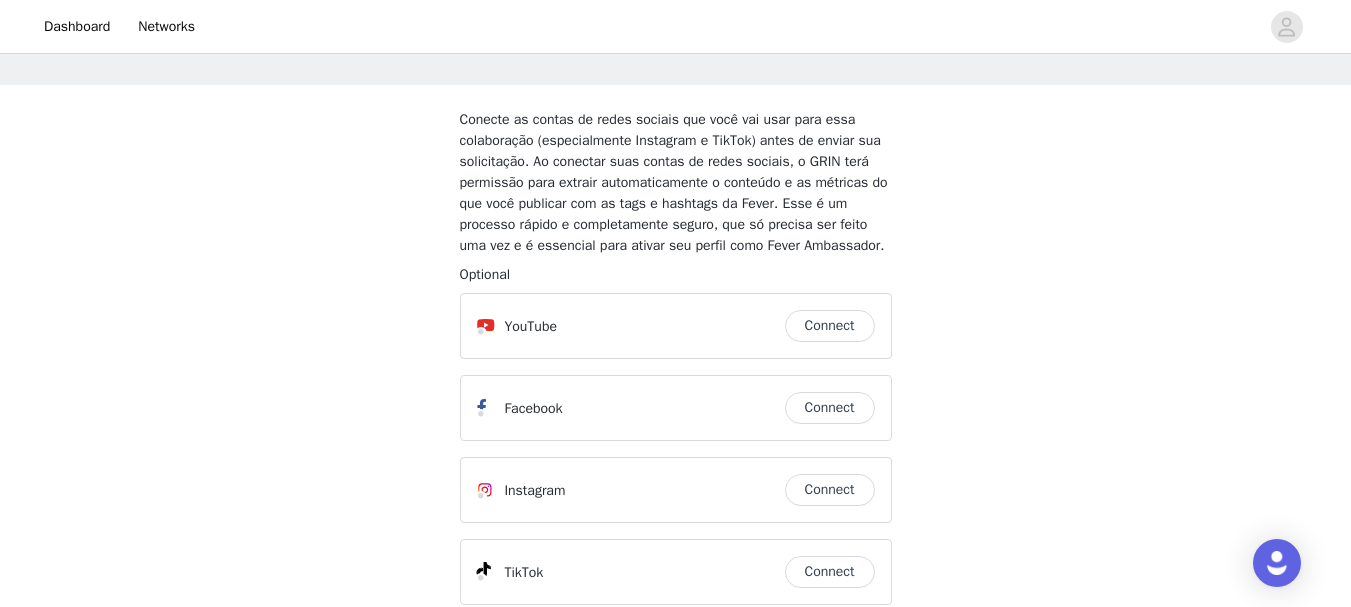 scroll, scrollTop: 200, scrollLeft: 0, axis: vertical 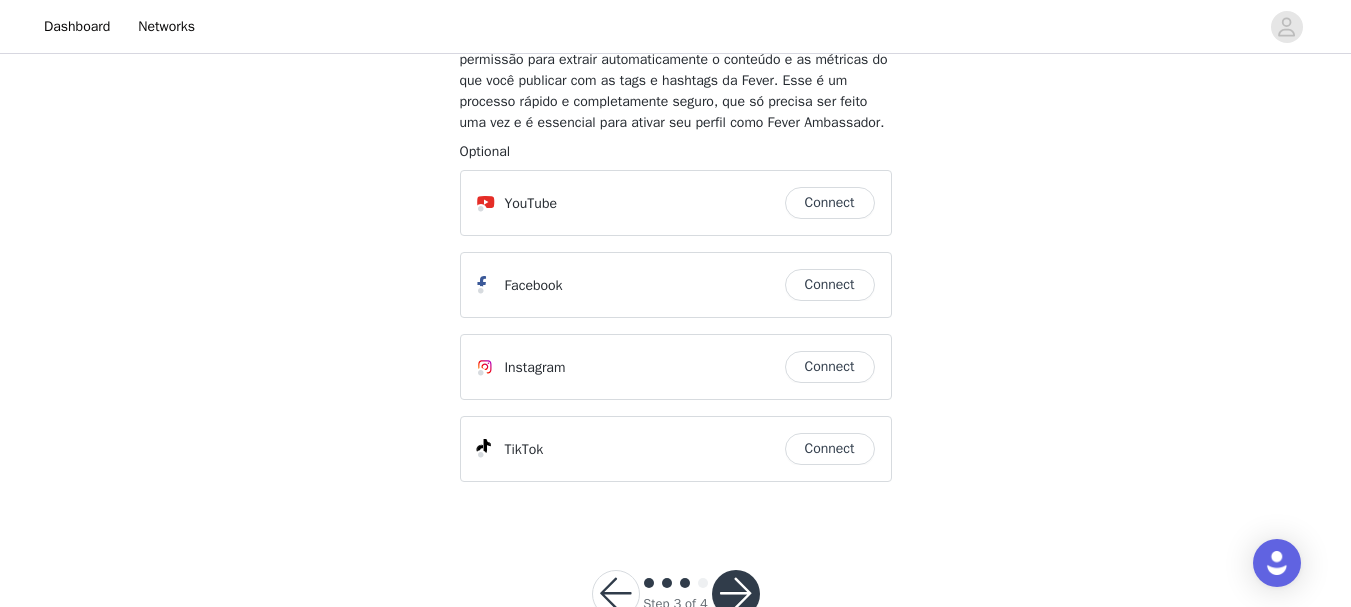 click on "Connect" at bounding box center [830, 367] 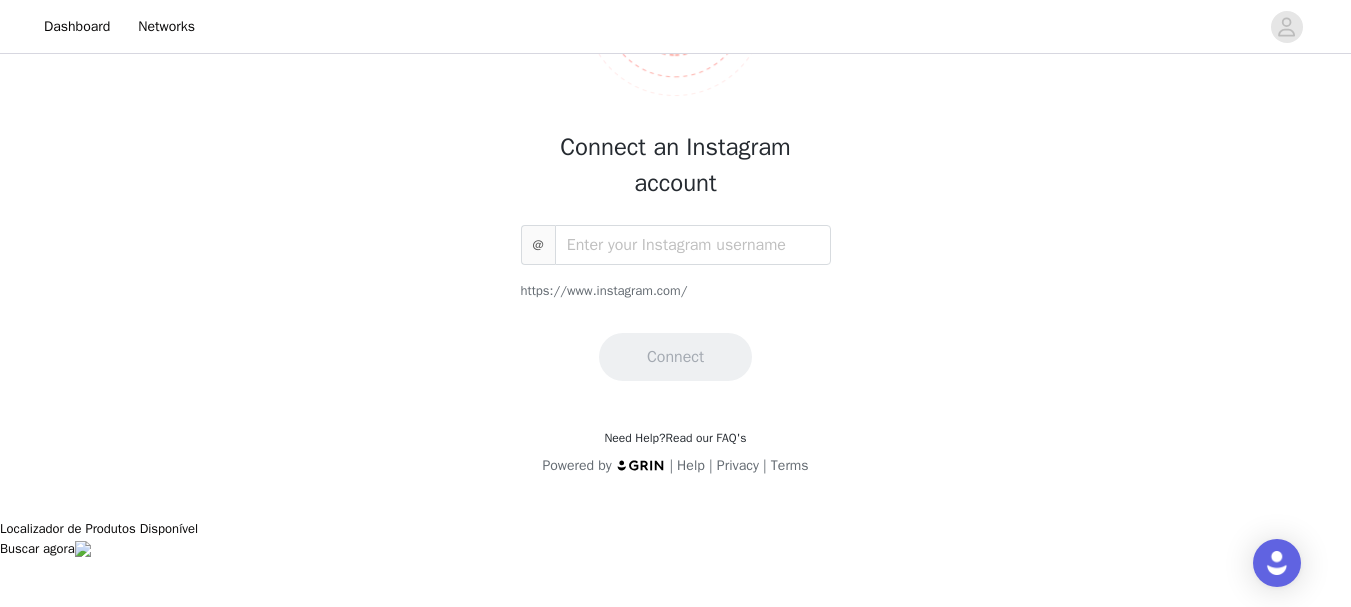 scroll, scrollTop: 0, scrollLeft: 0, axis: both 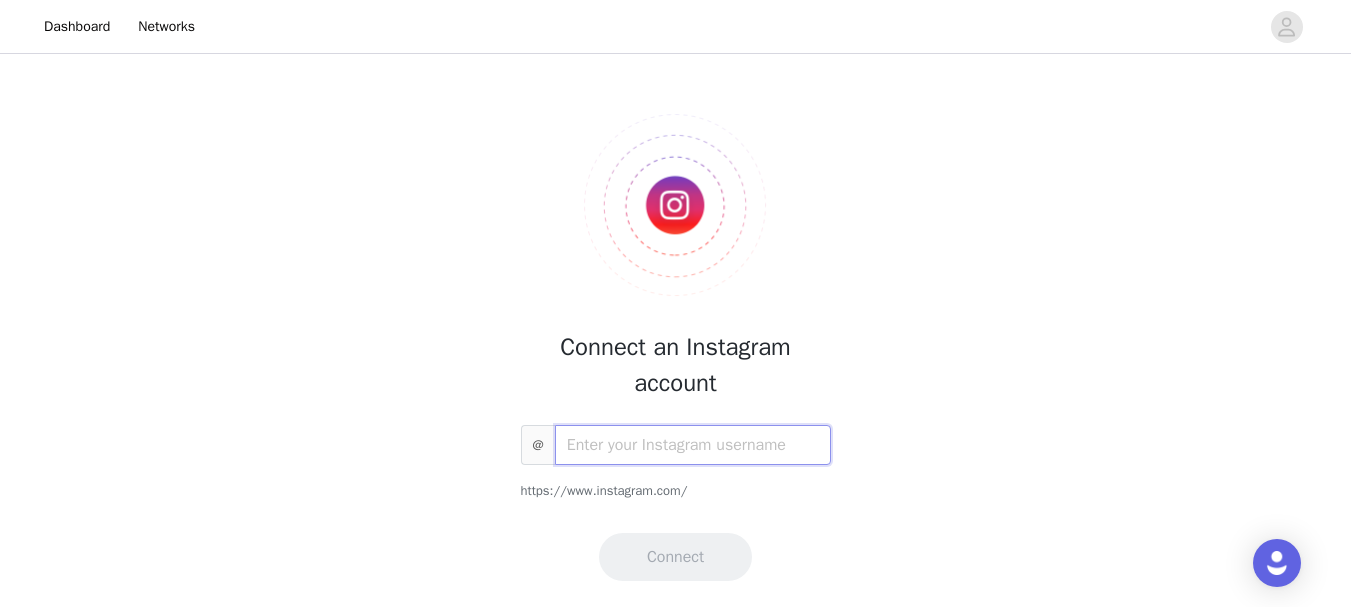 click at bounding box center [693, 445] 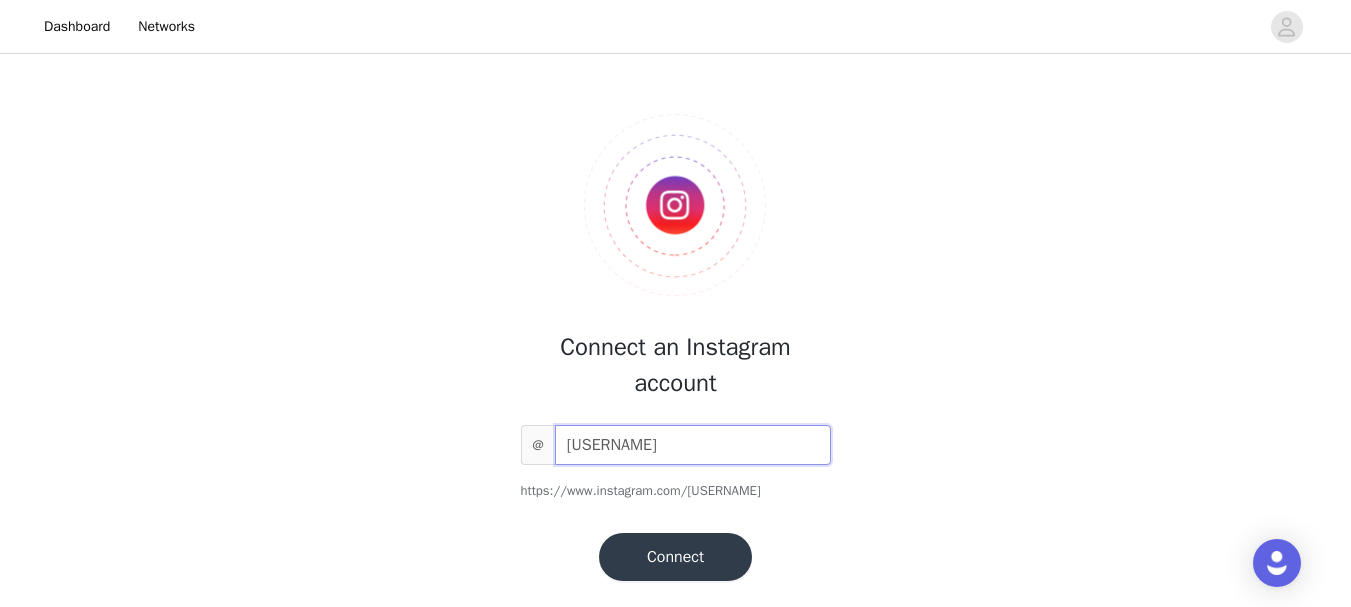 type on "[USERNAME]" 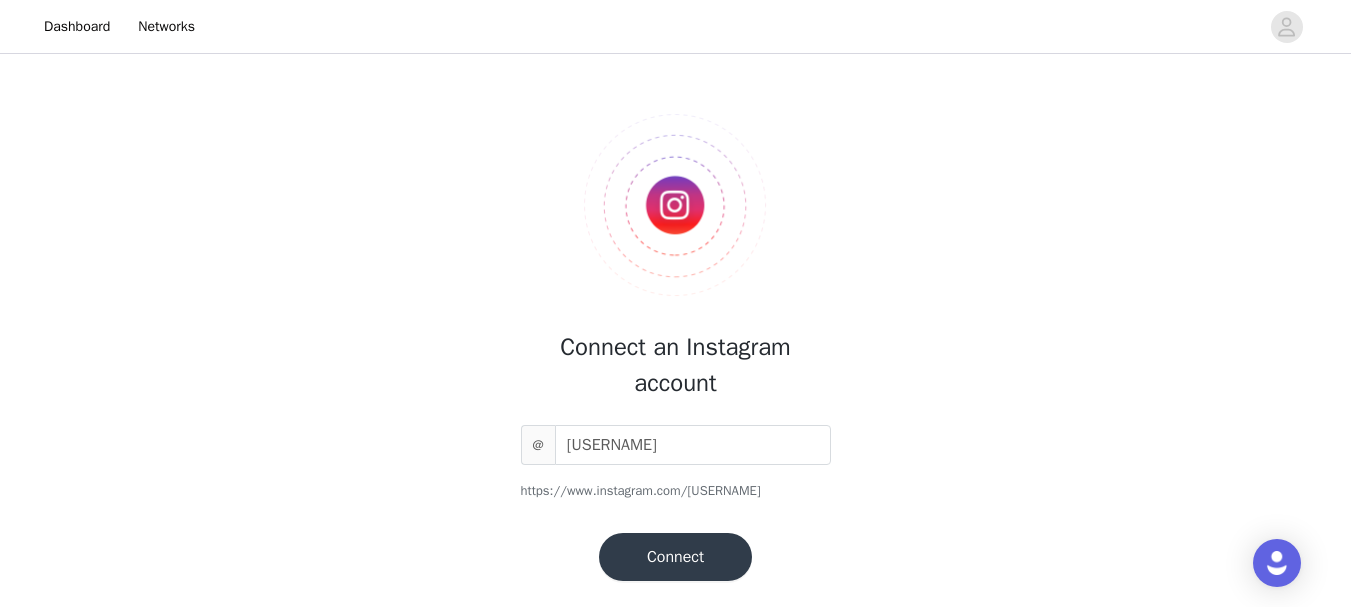 click on "Connect" at bounding box center [675, 557] 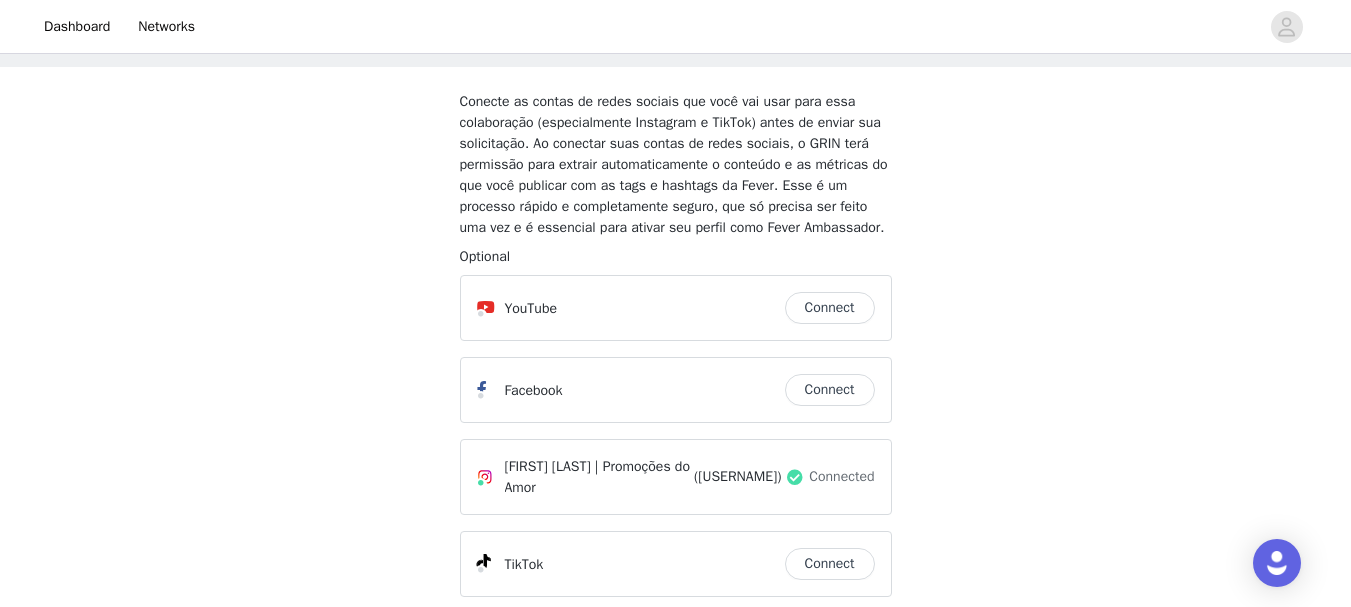 scroll, scrollTop: 269, scrollLeft: 0, axis: vertical 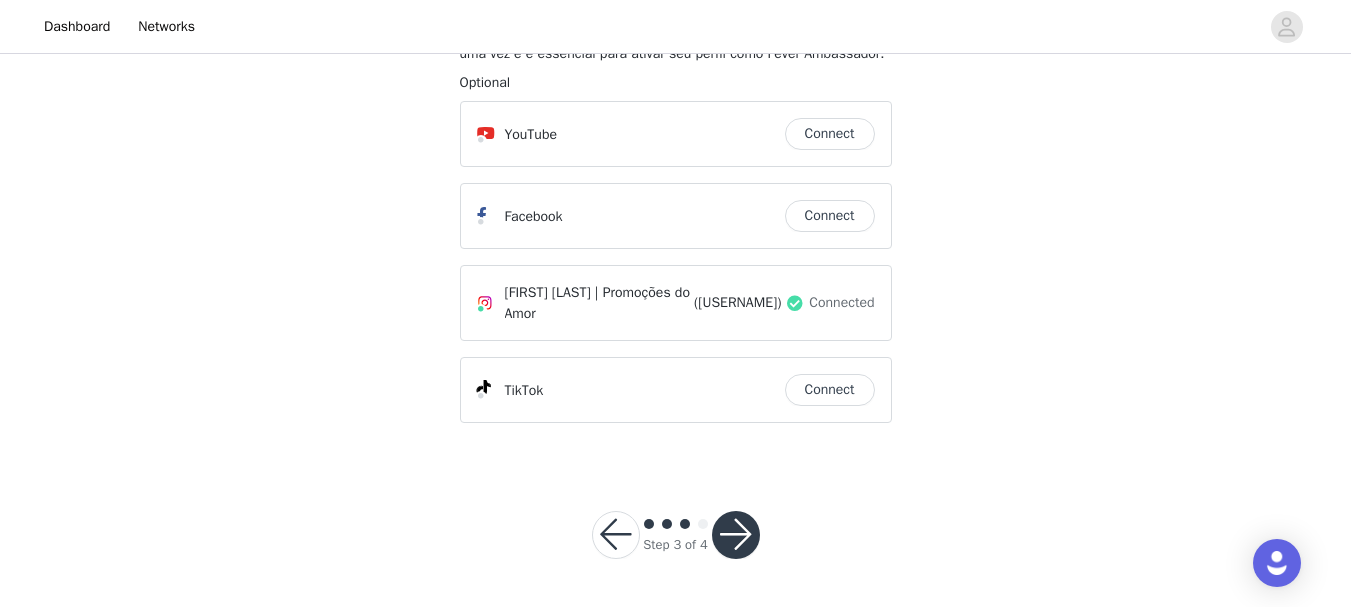 click on "Connect" at bounding box center (830, 390) 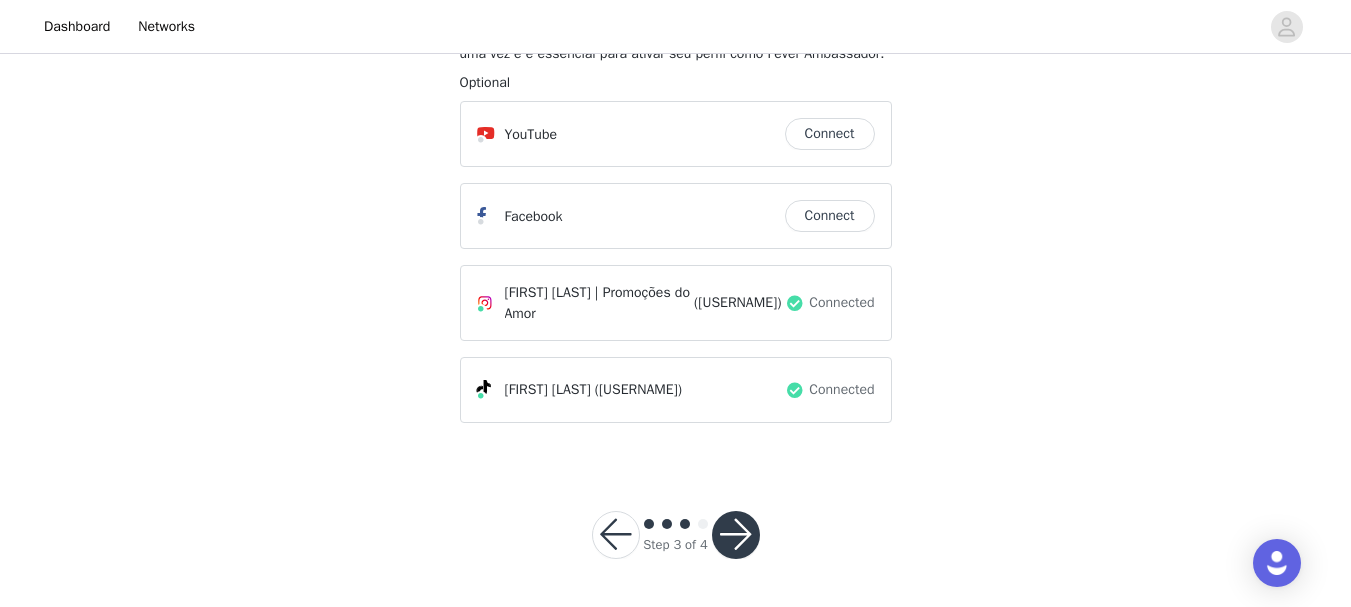 scroll, scrollTop: 169, scrollLeft: 0, axis: vertical 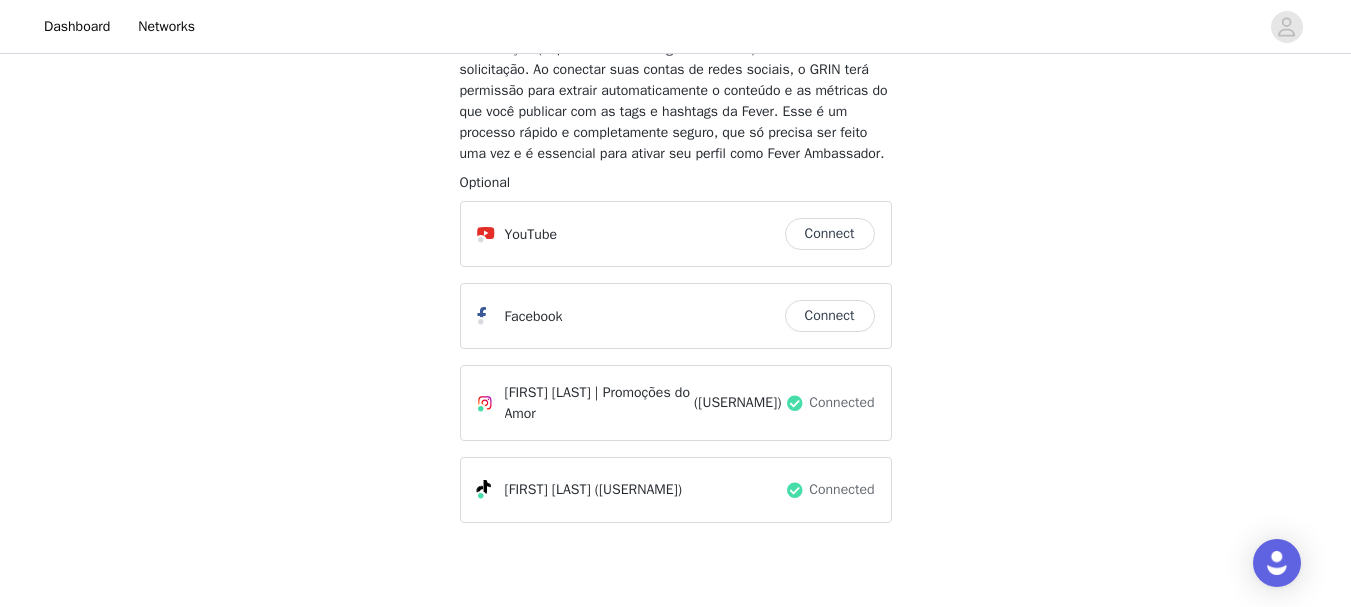 click on "Connect" at bounding box center (830, 234) 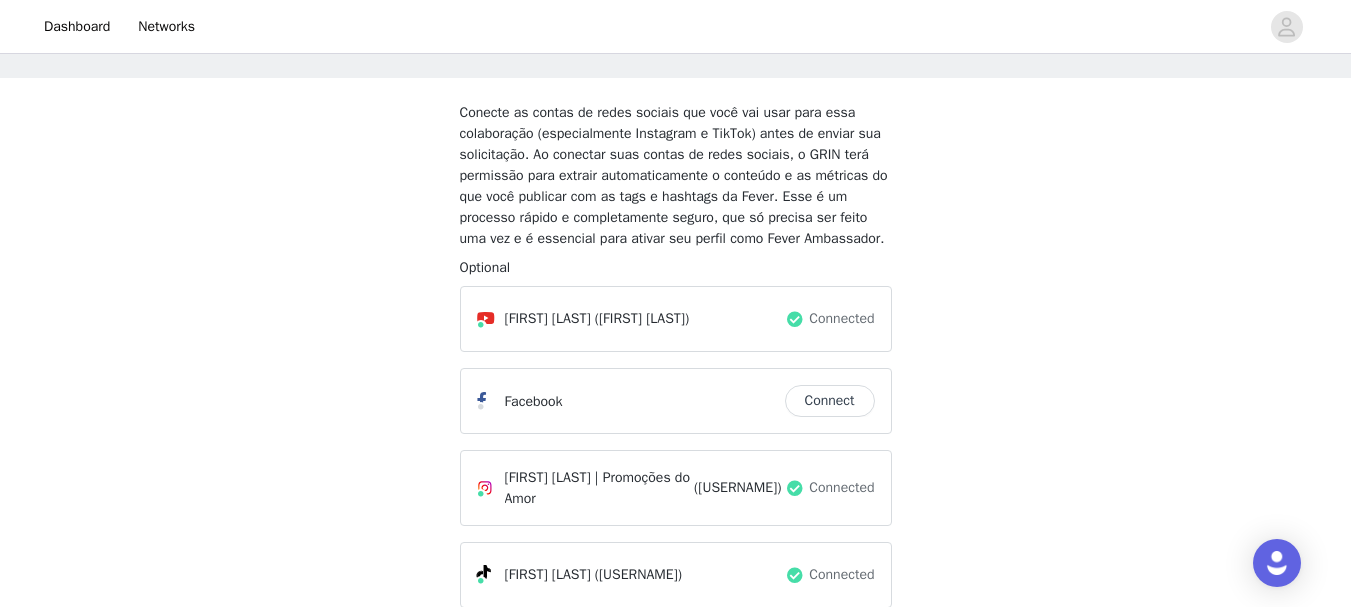 scroll, scrollTop: 200, scrollLeft: 0, axis: vertical 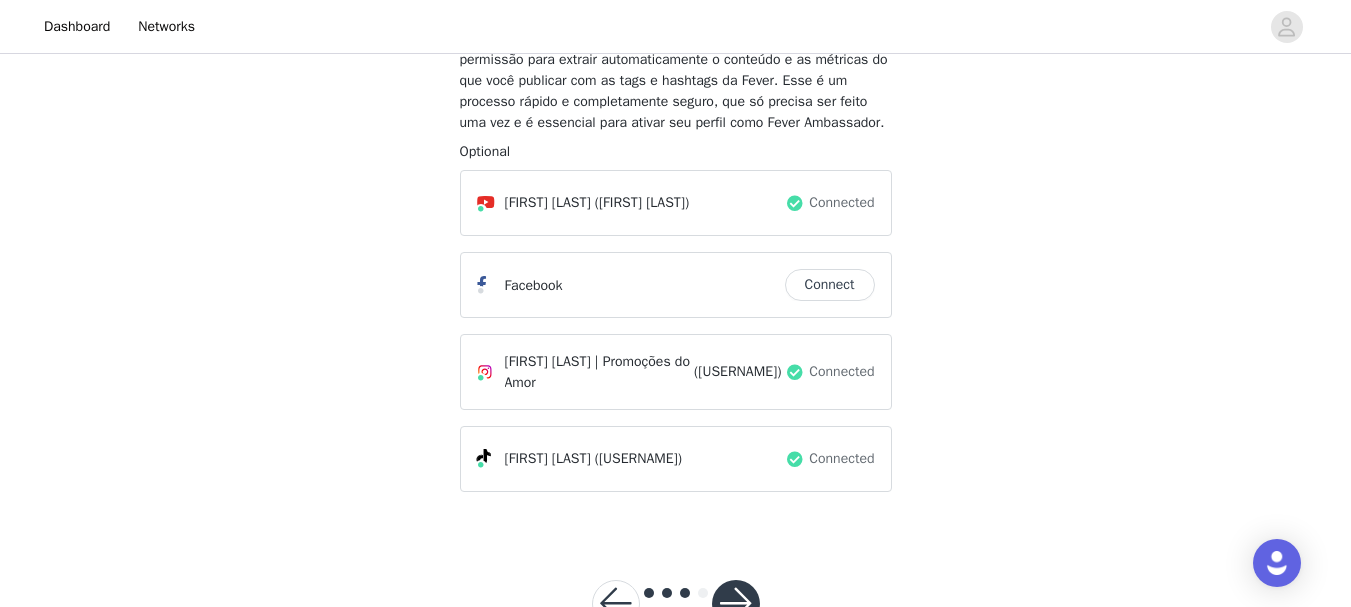 click on "Connect" at bounding box center [830, 285] 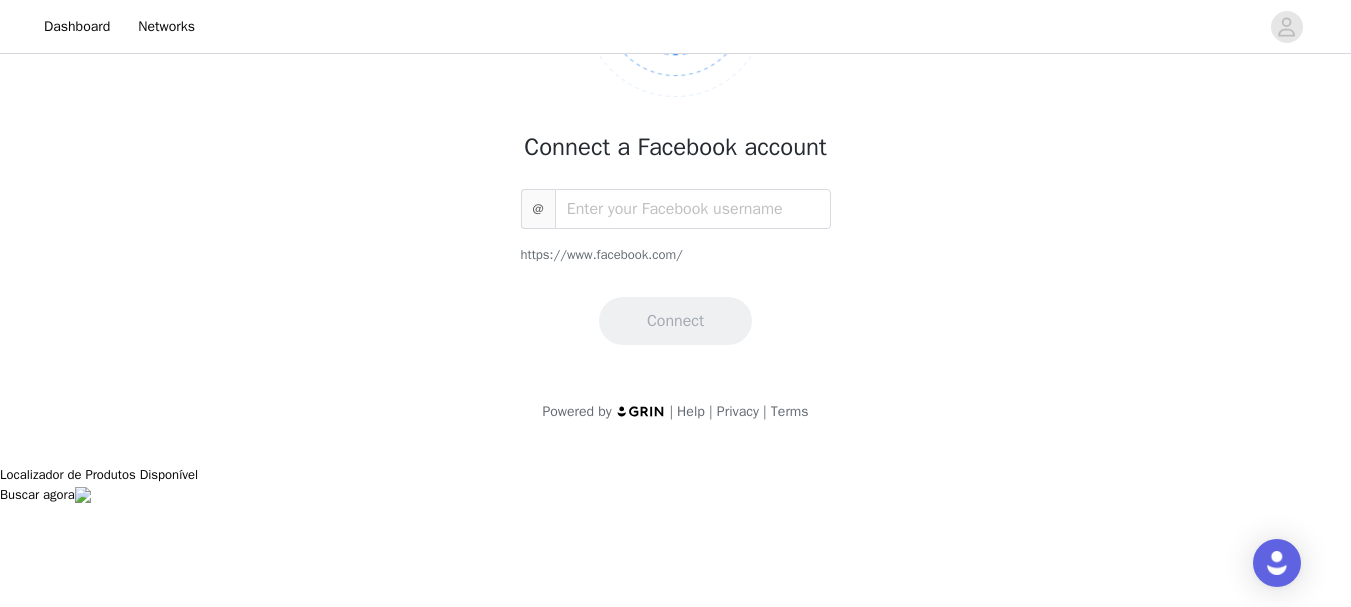 scroll, scrollTop: 0, scrollLeft: 0, axis: both 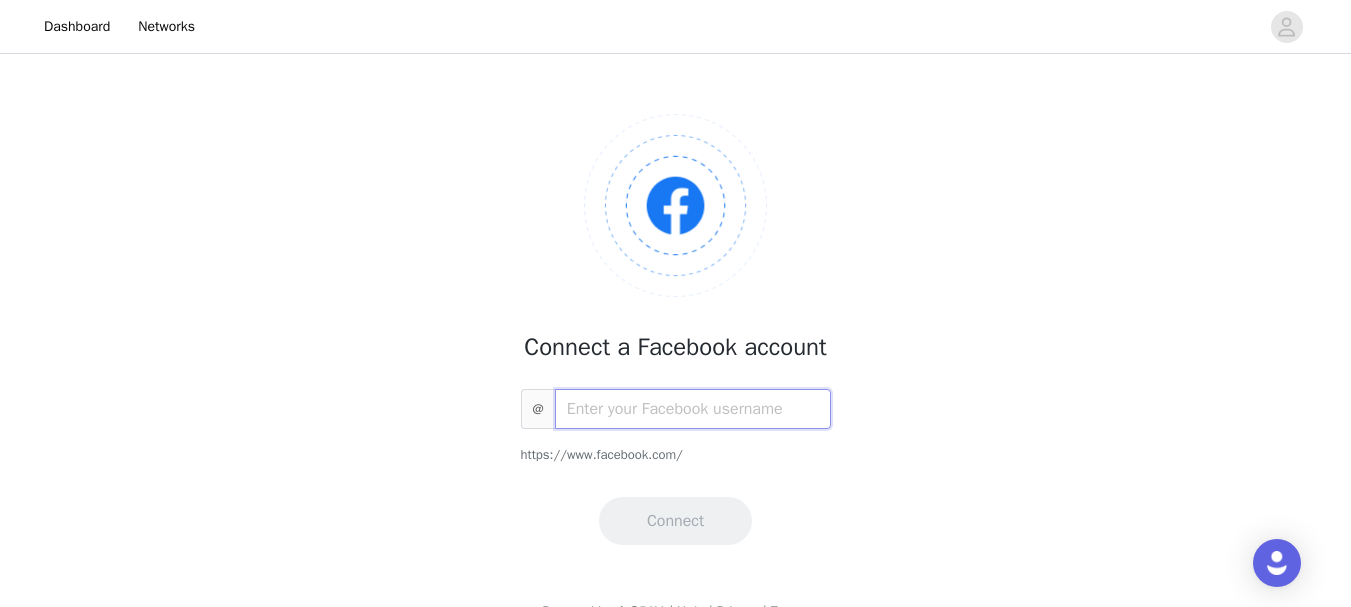 click at bounding box center (693, 409) 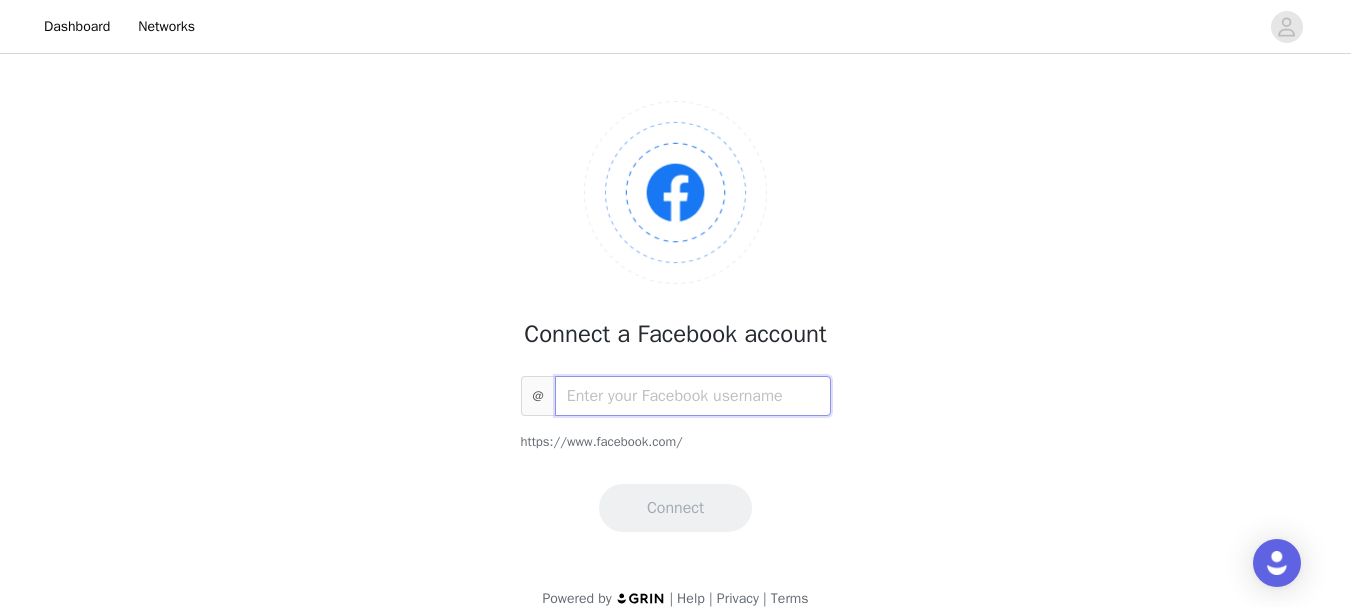 scroll, scrollTop: 0, scrollLeft: 0, axis: both 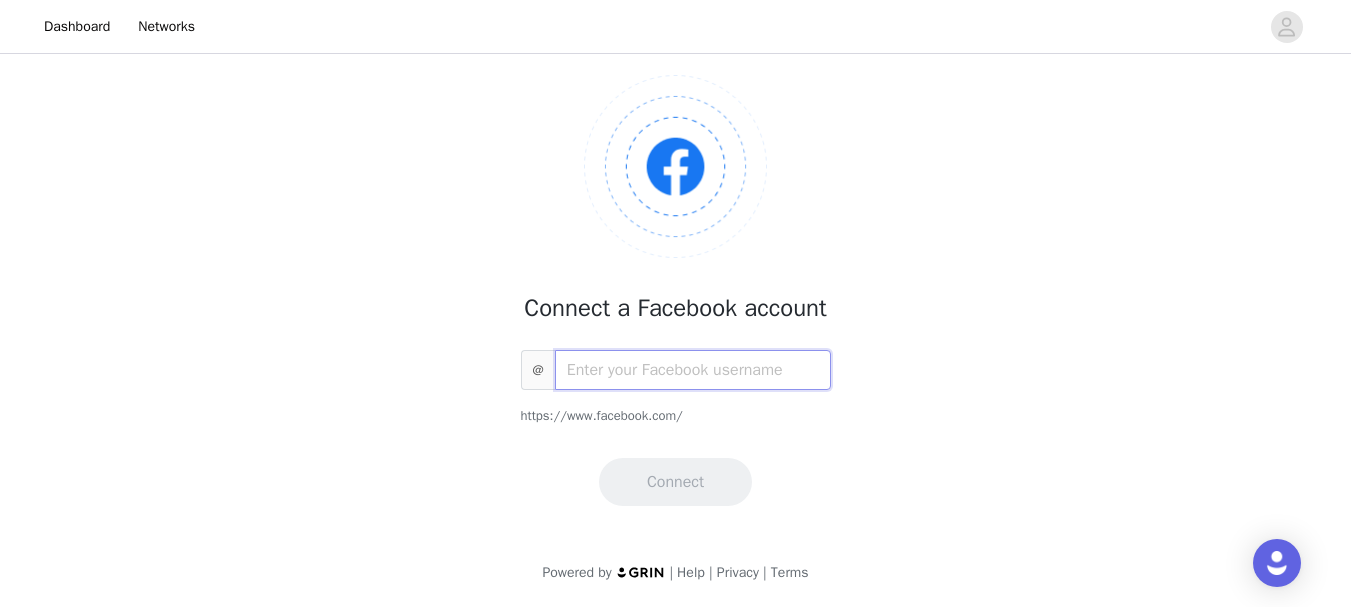 click at bounding box center [693, 370] 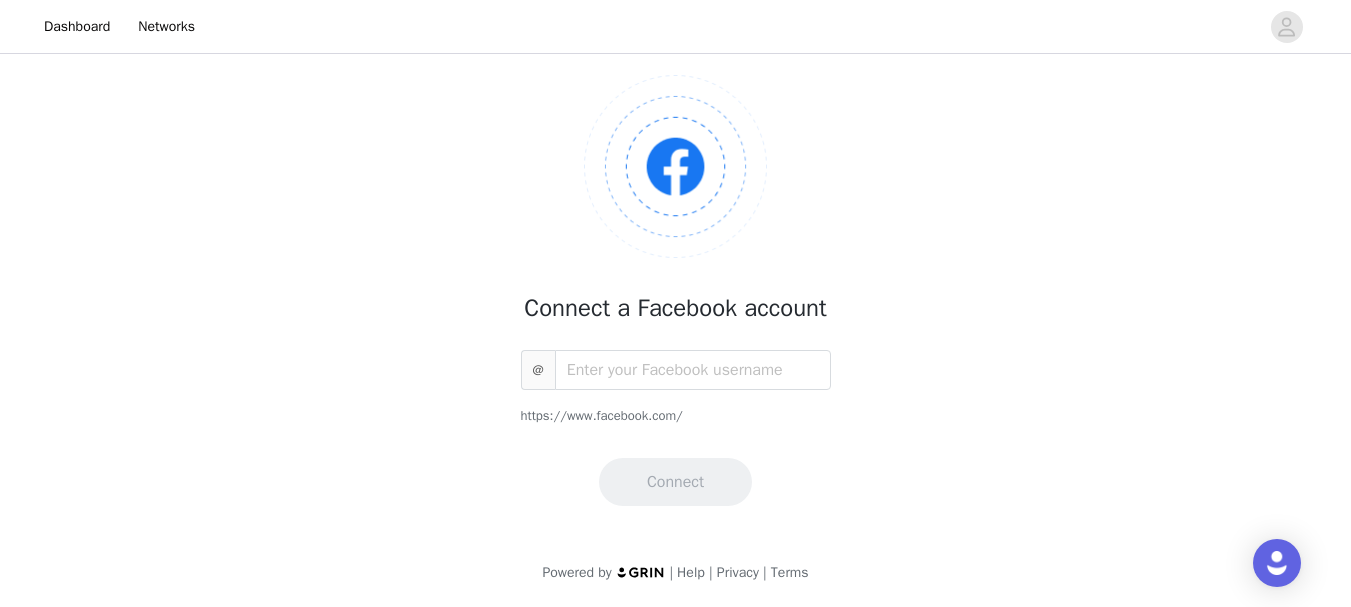 click on "https://www.facebook.com/" at bounding box center (676, 416) 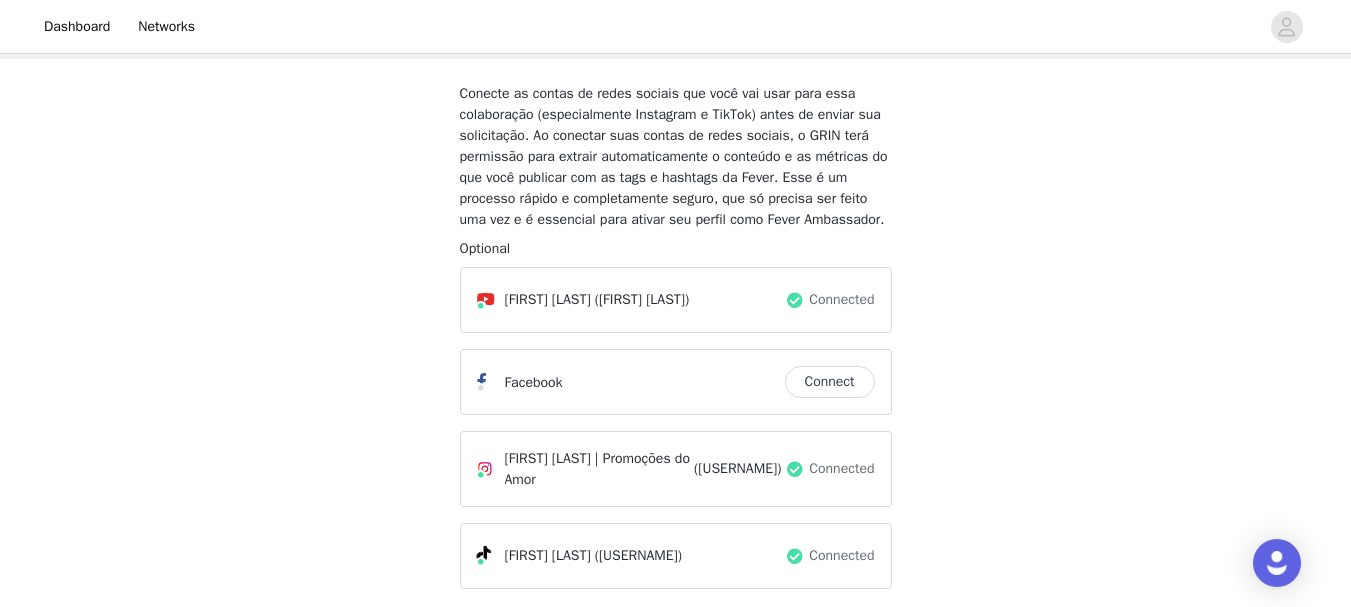 scroll, scrollTop: 269, scrollLeft: 0, axis: vertical 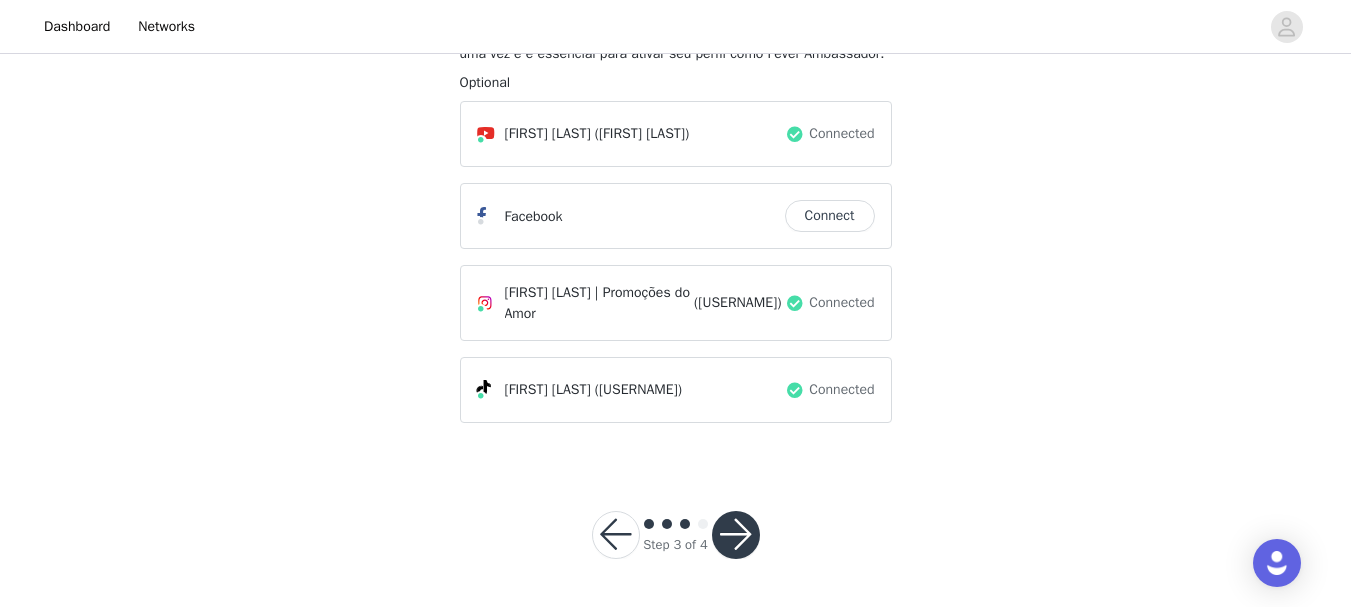 drag, startPoint x: 730, startPoint y: 531, endPoint x: 895, endPoint y: 442, distance: 187.47267 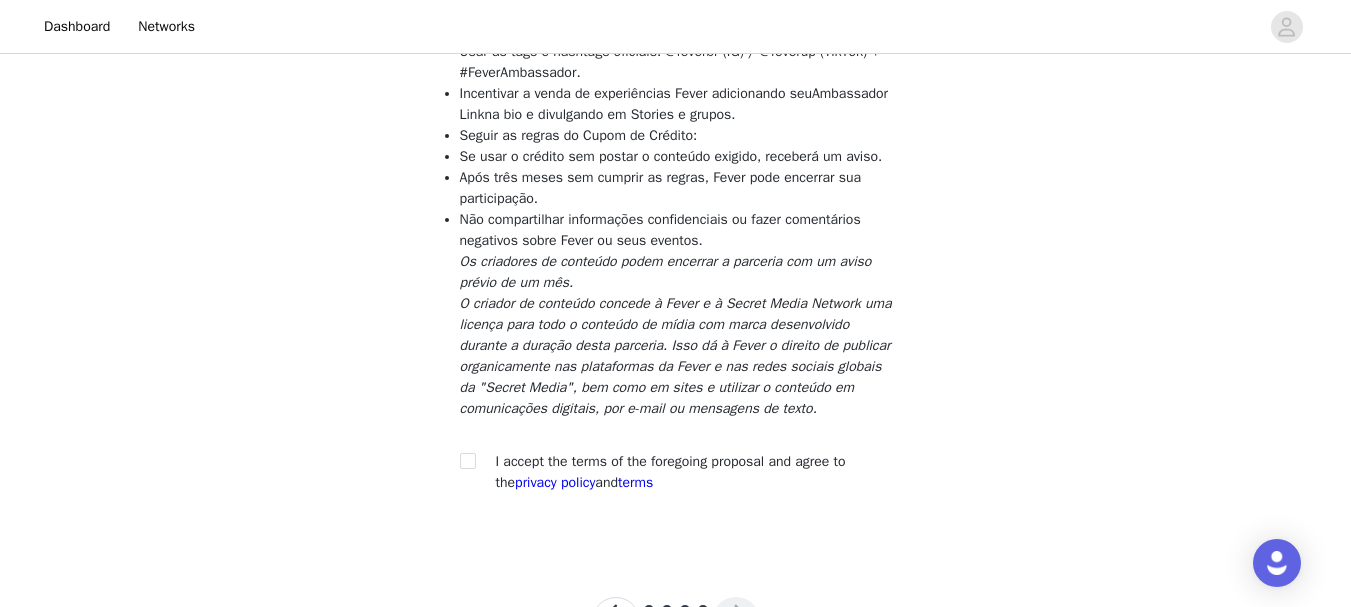 scroll, scrollTop: 465, scrollLeft: 0, axis: vertical 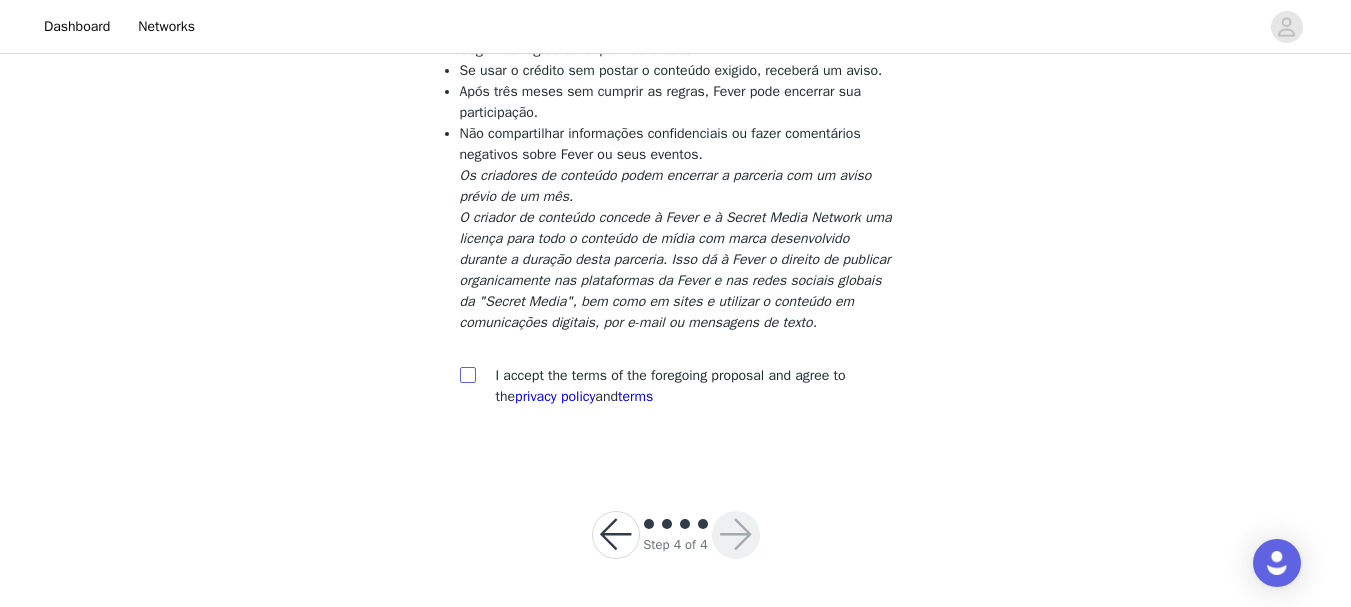 click at bounding box center [467, 374] 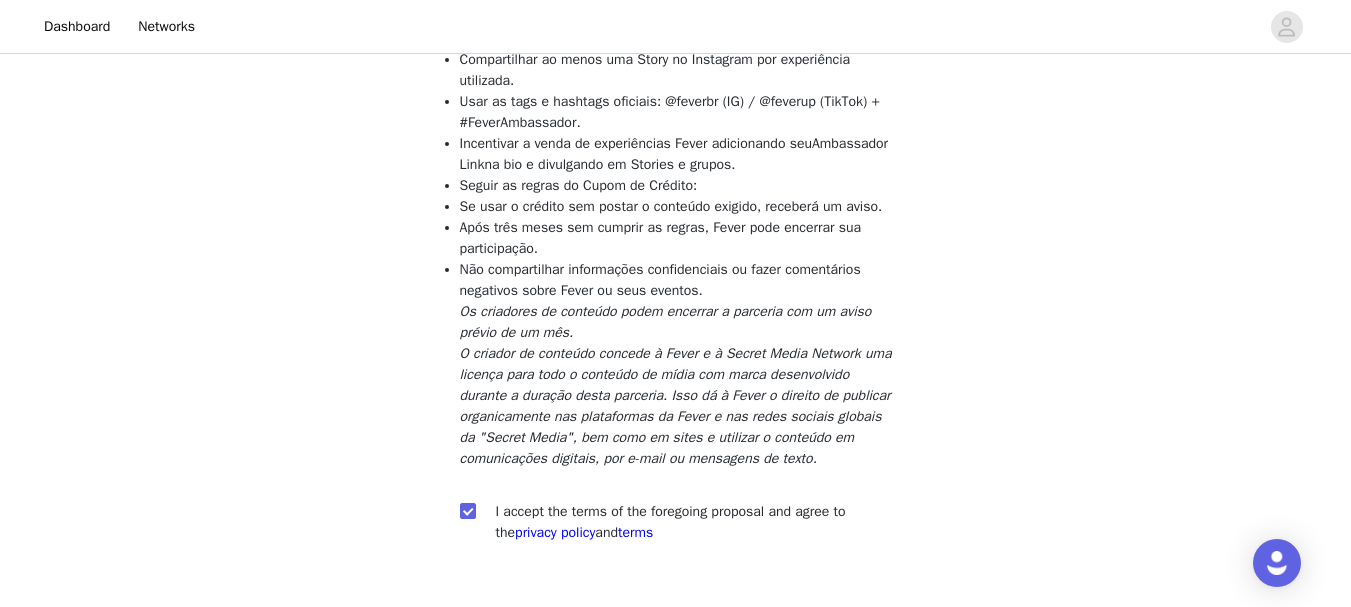 scroll, scrollTop: 465, scrollLeft: 0, axis: vertical 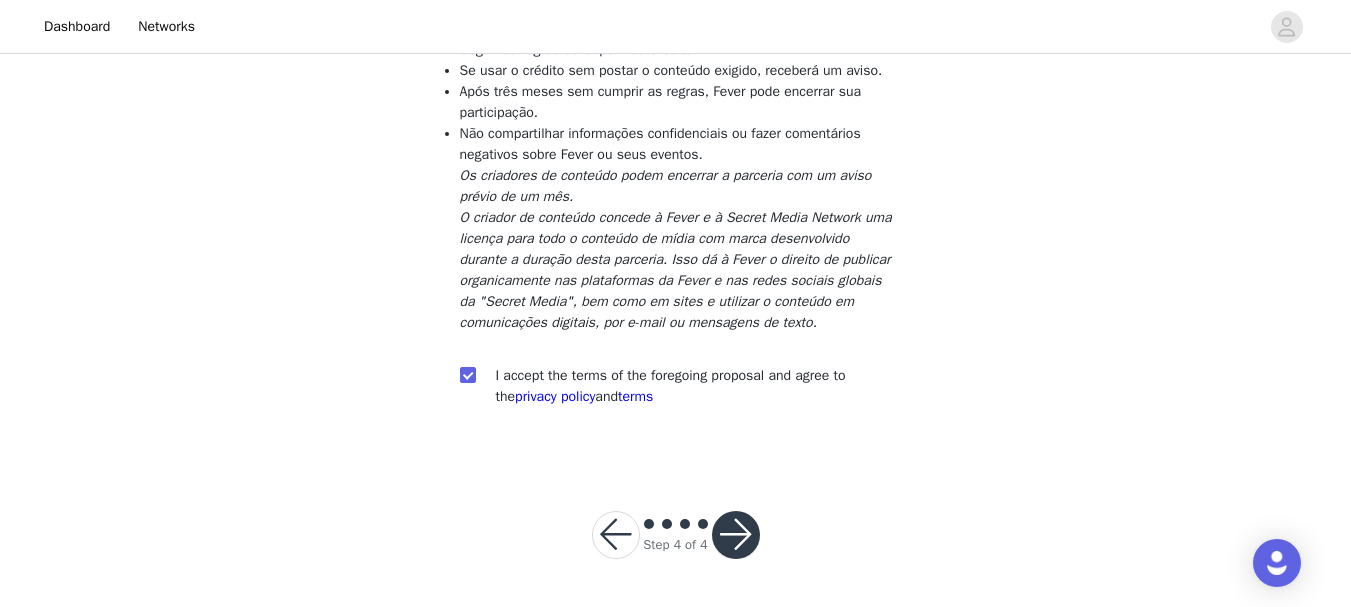 drag, startPoint x: 736, startPoint y: 519, endPoint x: 754, endPoint y: 499, distance: 26.907248 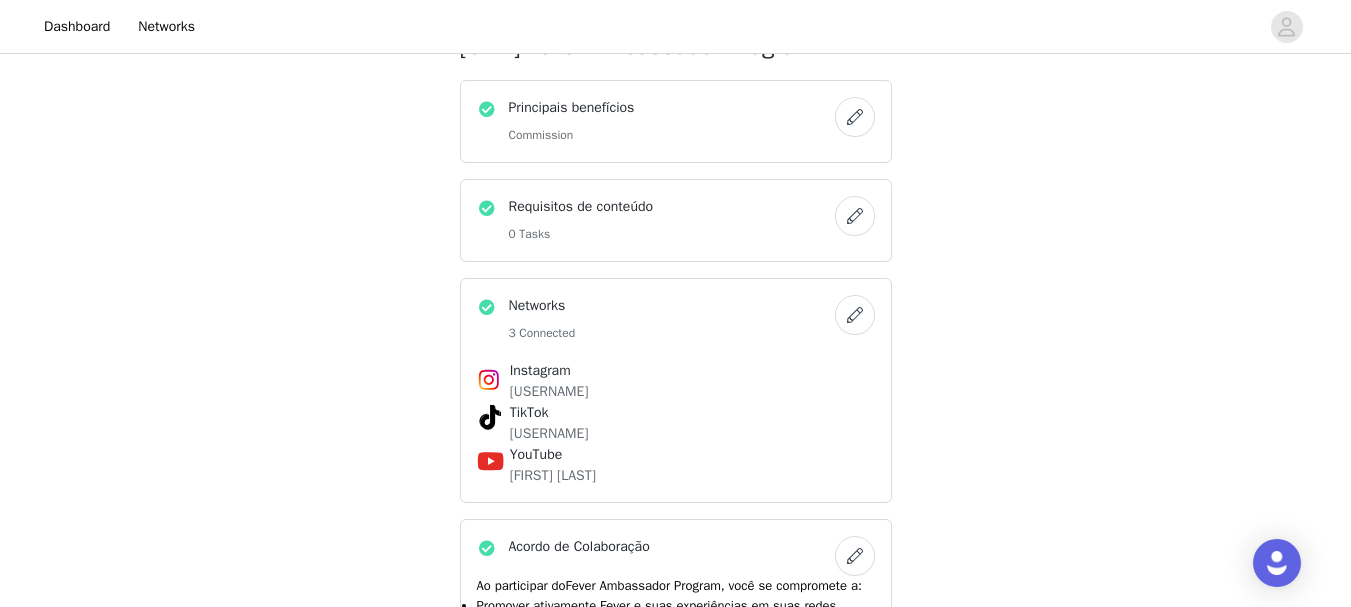 scroll, scrollTop: 283, scrollLeft: 0, axis: vertical 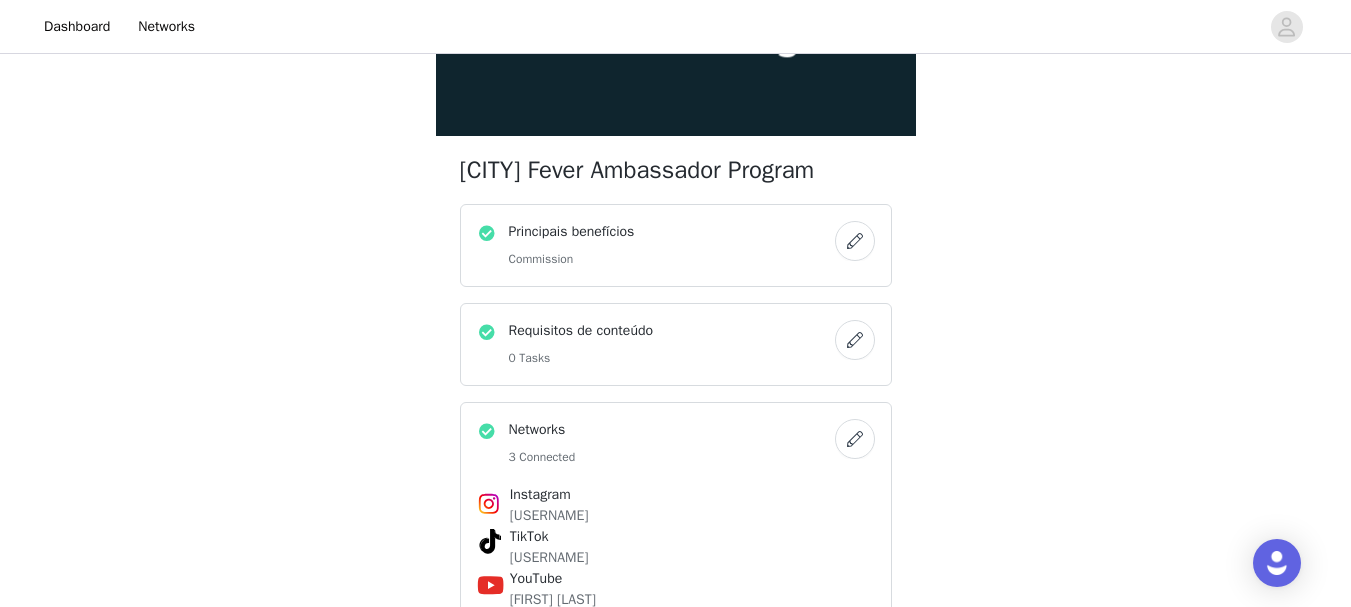 click at bounding box center (855, 340) 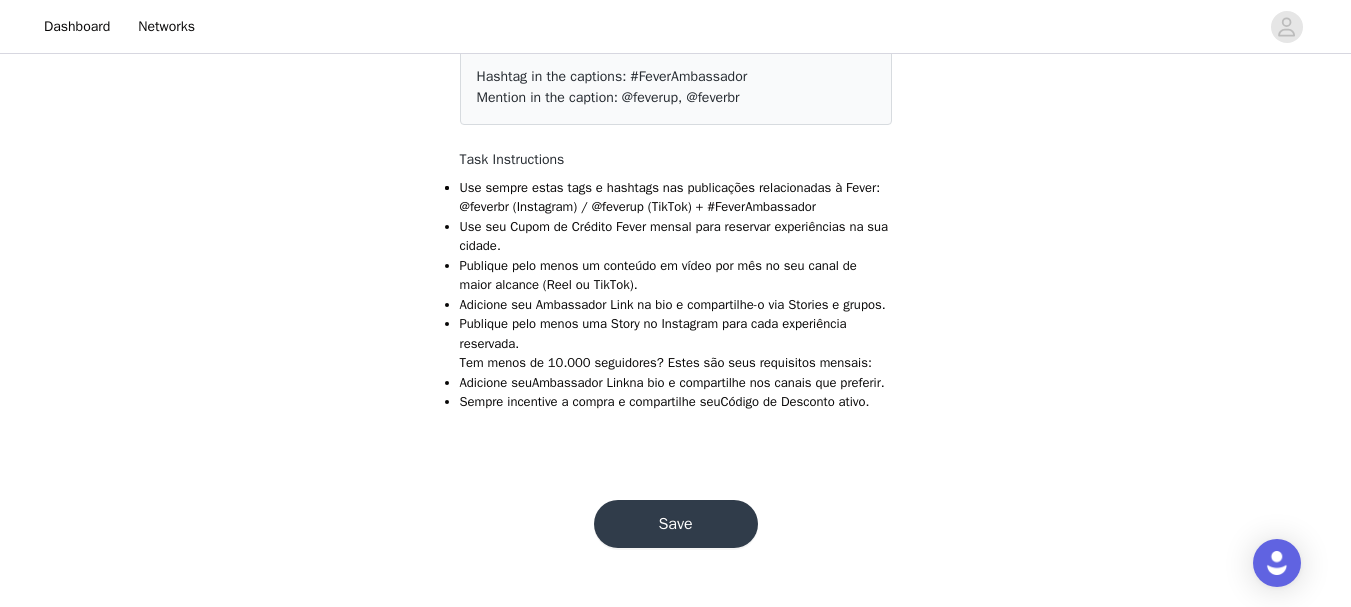scroll, scrollTop: 195, scrollLeft: 0, axis: vertical 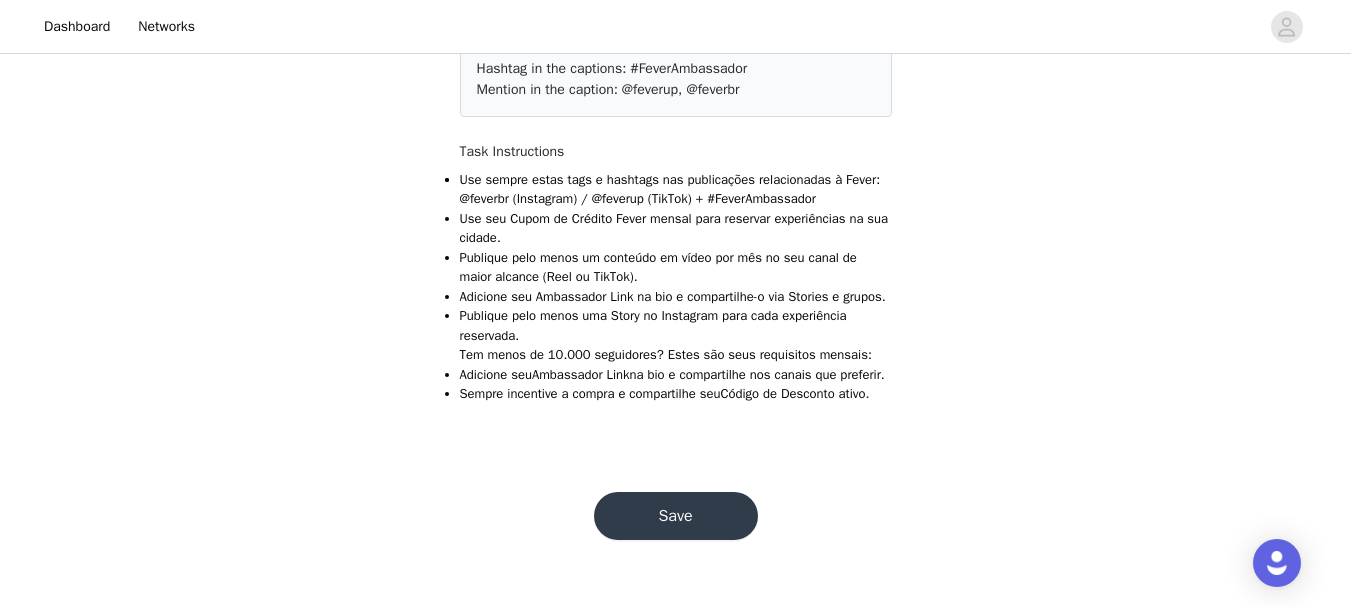click on "Save" at bounding box center [676, 516] 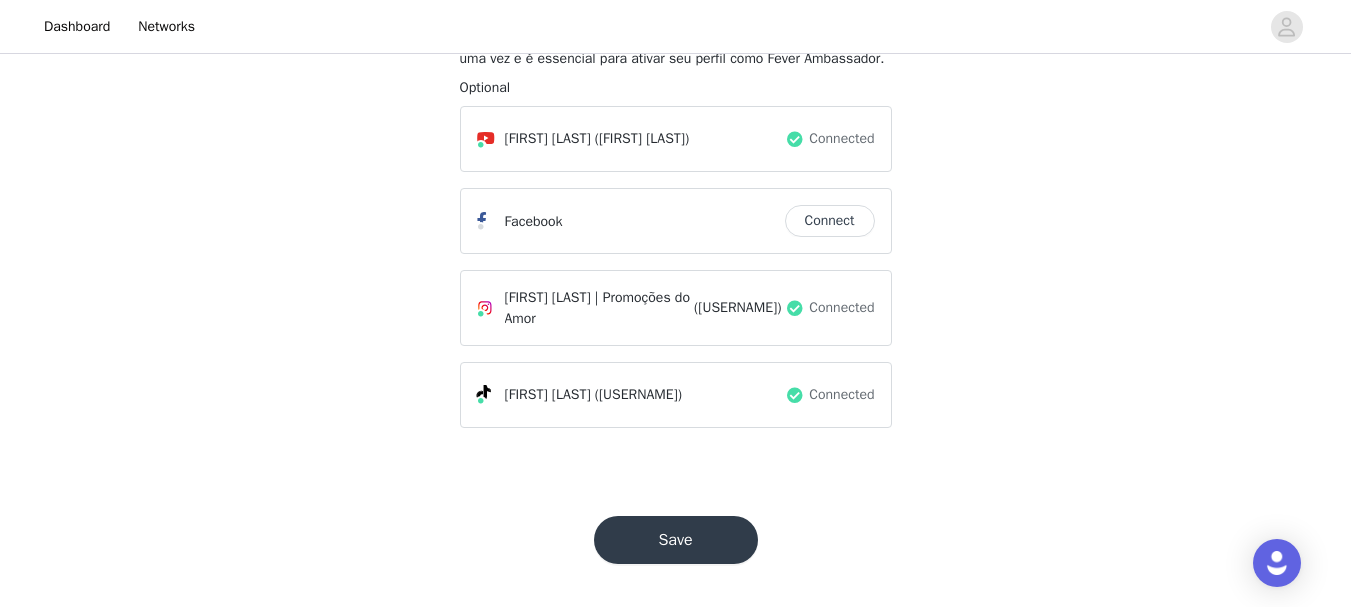 scroll, scrollTop: 269, scrollLeft: 0, axis: vertical 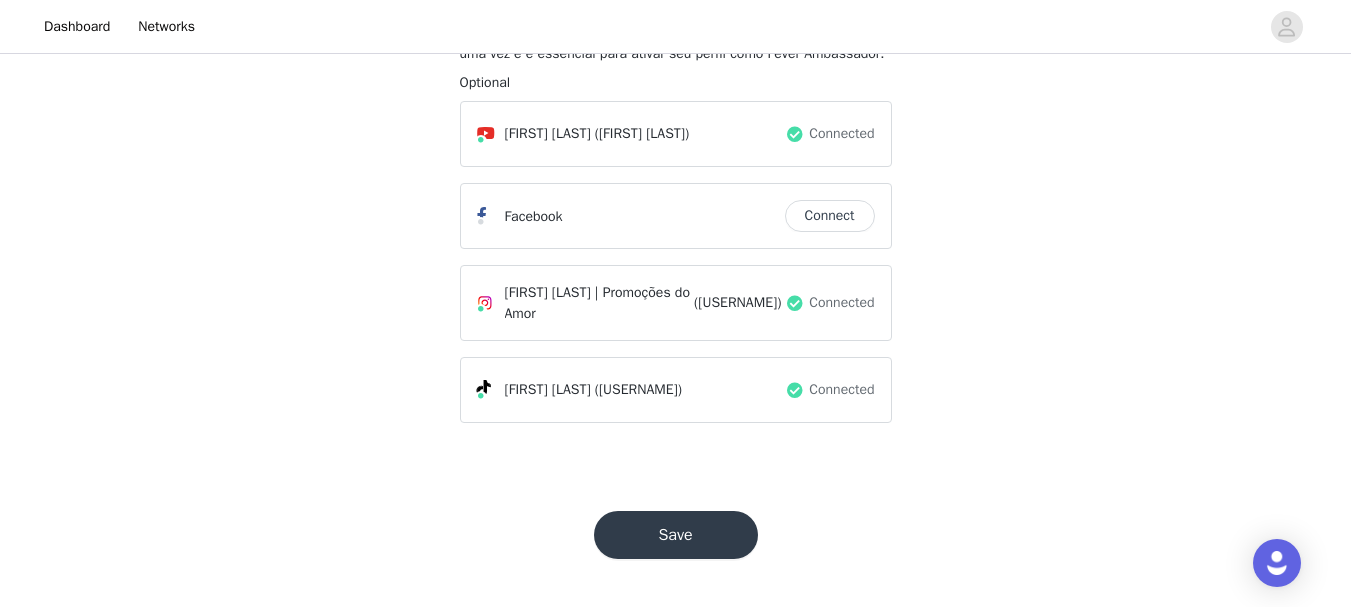 click on "Save" at bounding box center [676, 535] 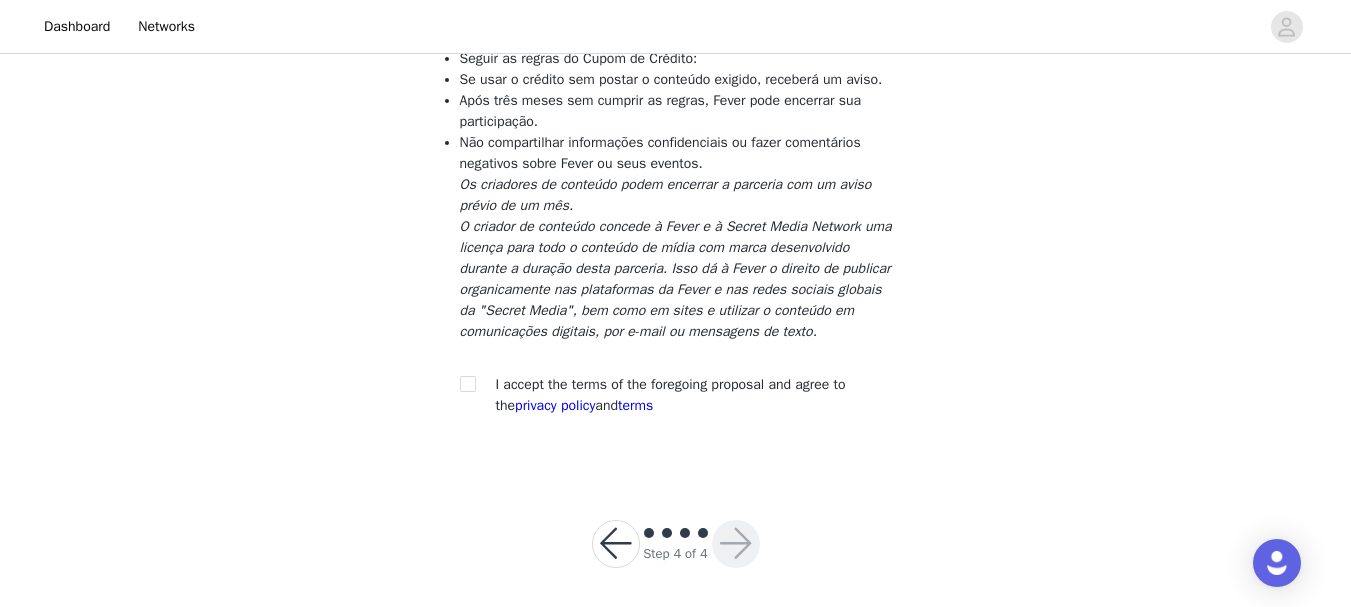 scroll, scrollTop: 465, scrollLeft: 0, axis: vertical 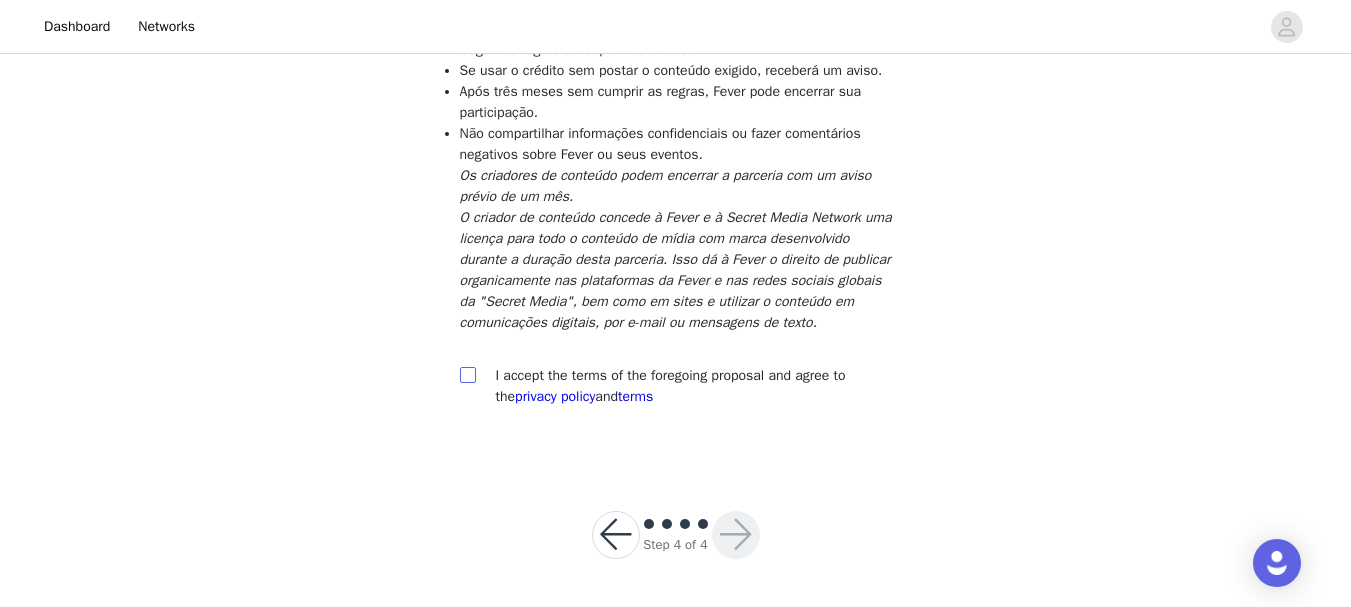 click at bounding box center (467, 374) 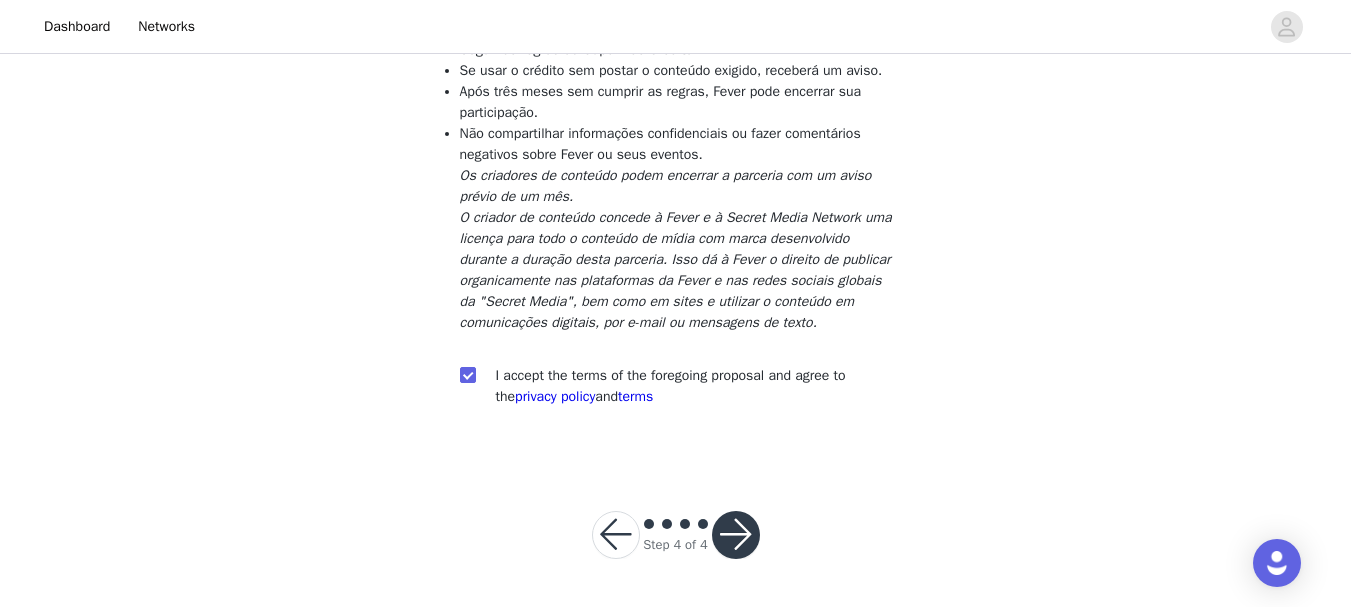 click at bounding box center (736, 535) 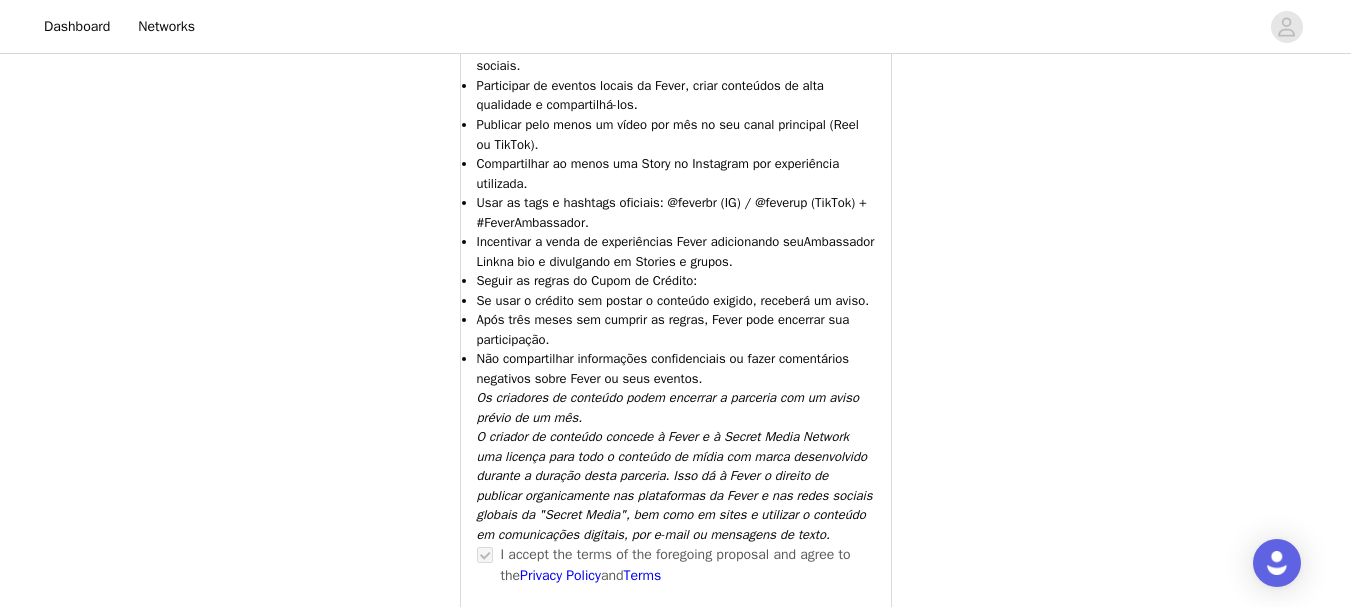 scroll, scrollTop: 1183, scrollLeft: 0, axis: vertical 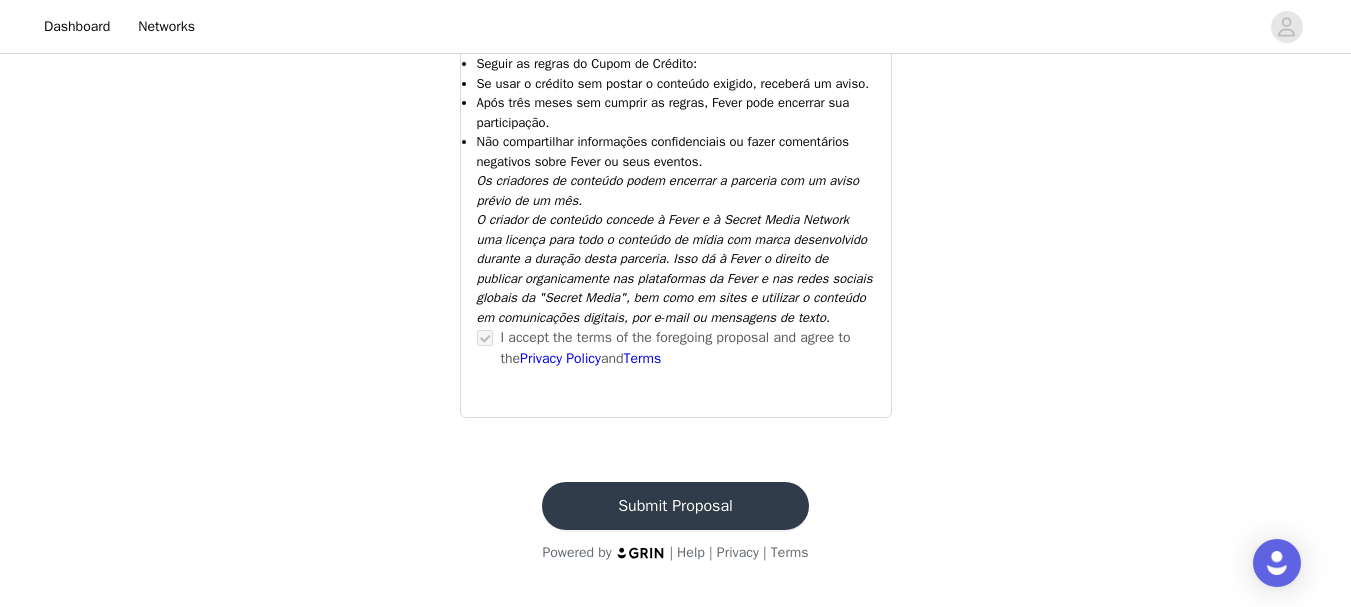 click on "Submit Proposal" at bounding box center (675, 506) 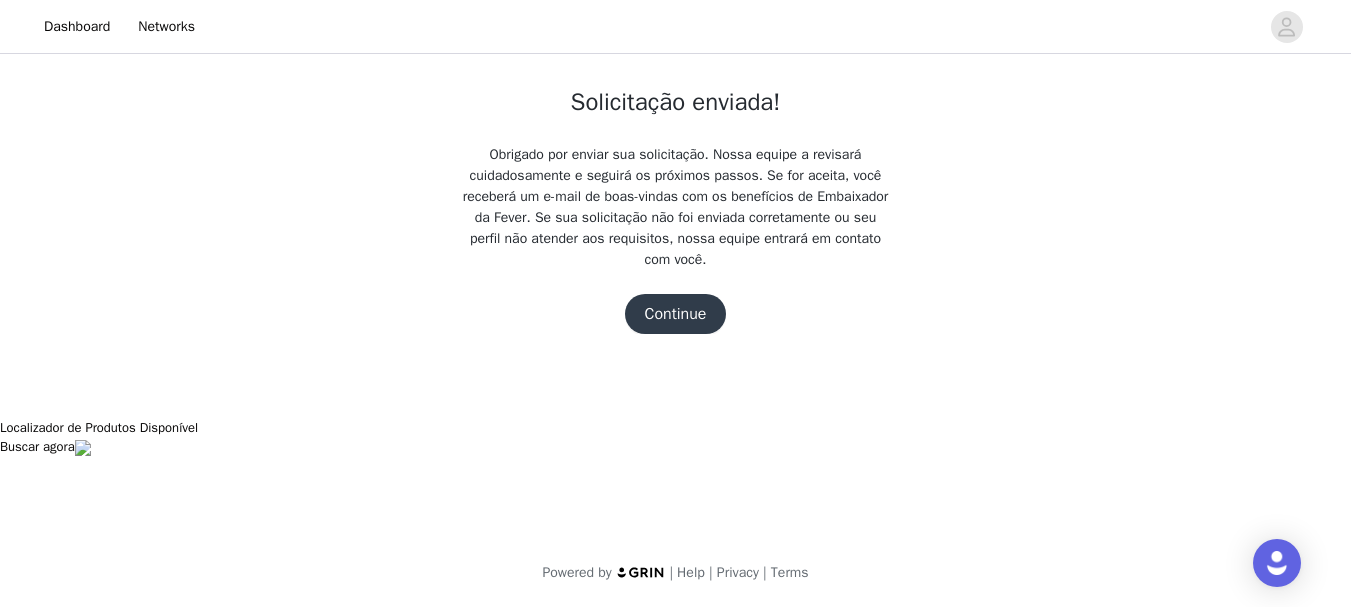scroll, scrollTop: 0, scrollLeft: 0, axis: both 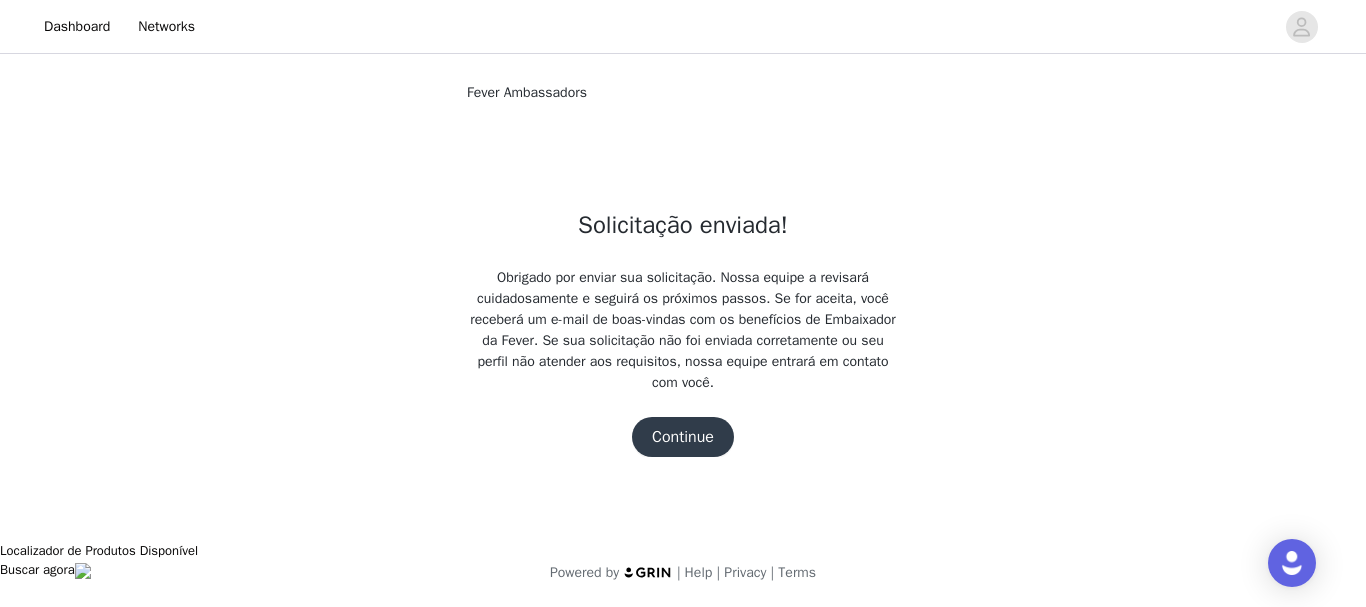 click on "Continue" at bounding box center [683, 437] 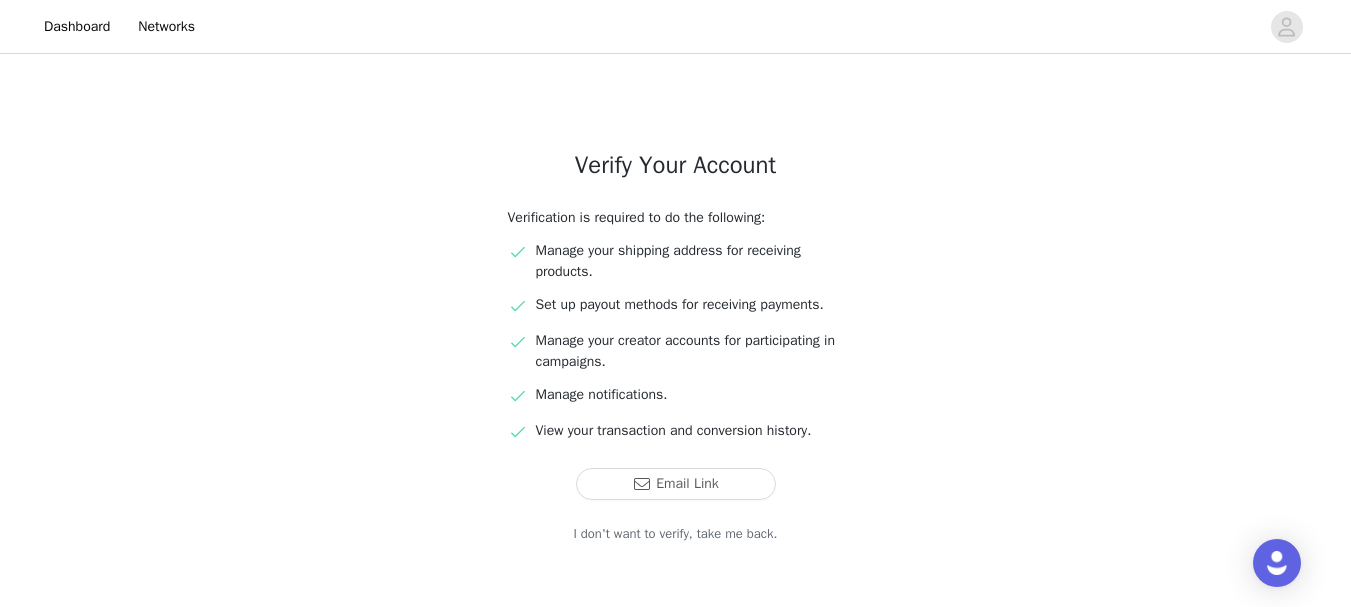 scroll, scrollTop: 133, scrollLeft: 0, axis: vertical 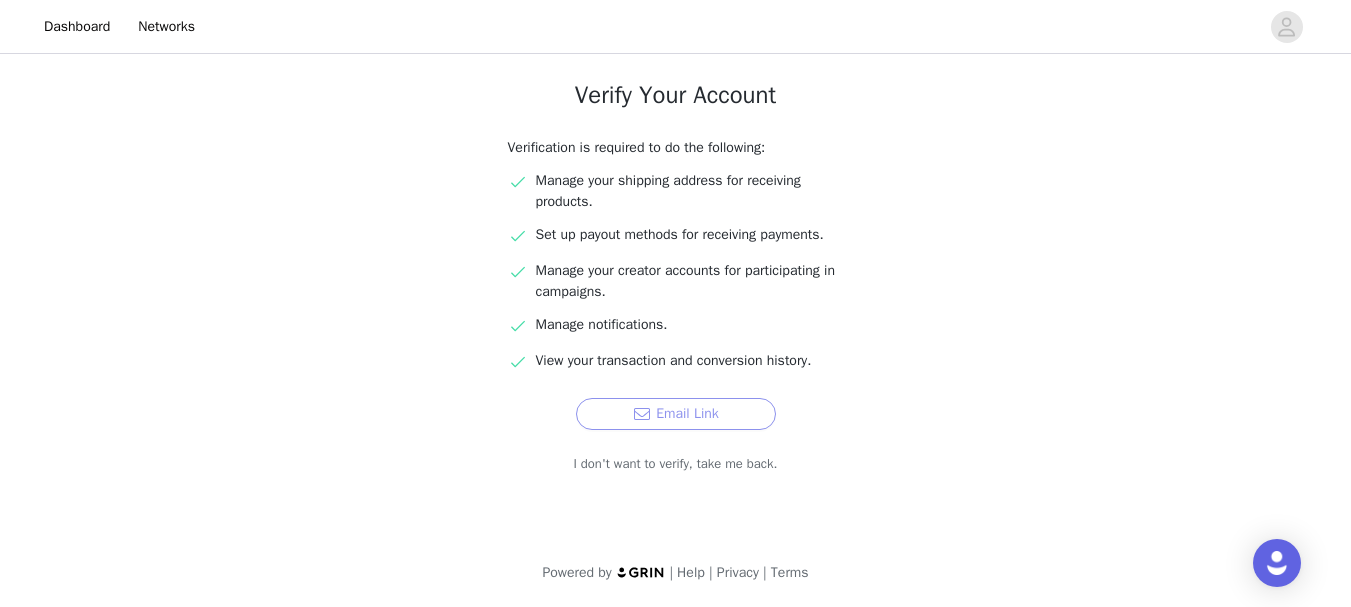 click on "Email Link" at bounding box center (676, 414) 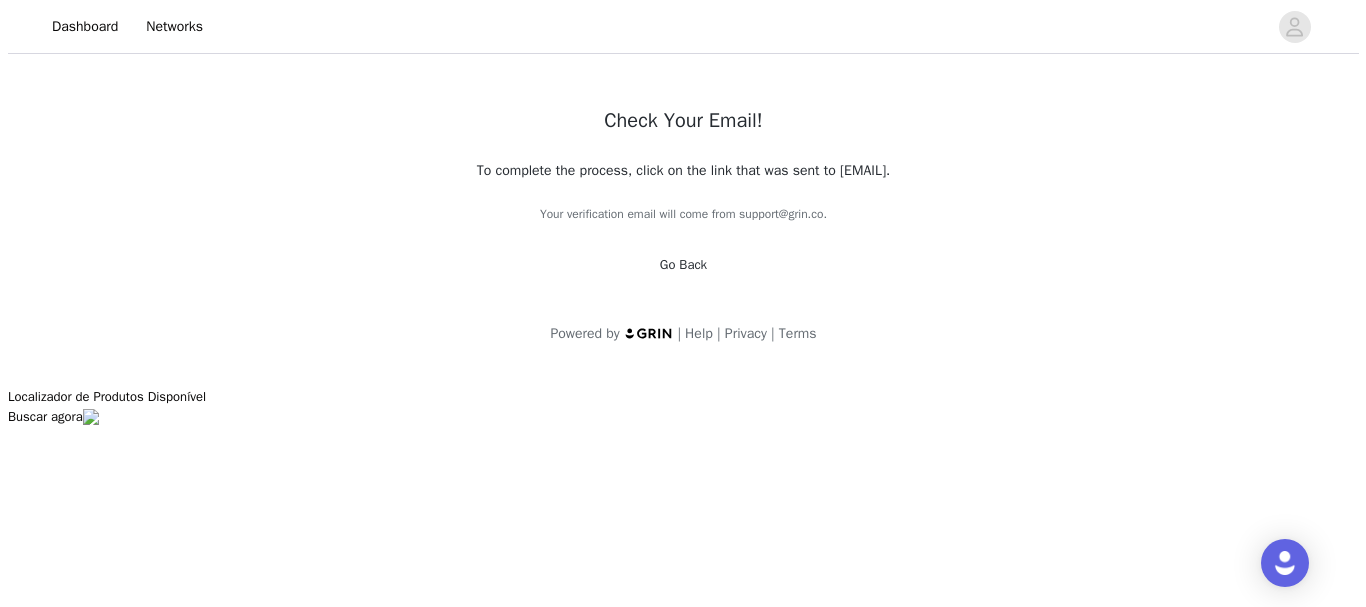 scroll, scrollTop: 0, scrollLeft: 0, axis: both 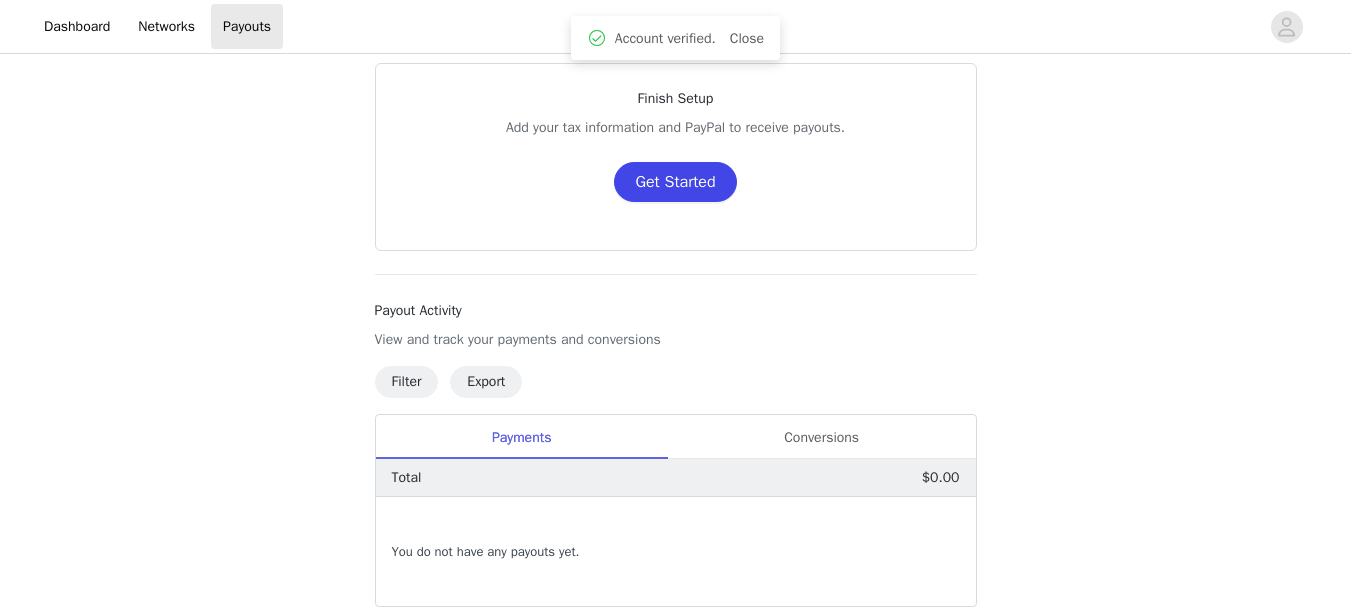 click on "Get Started" at bounding box center (675, 182) 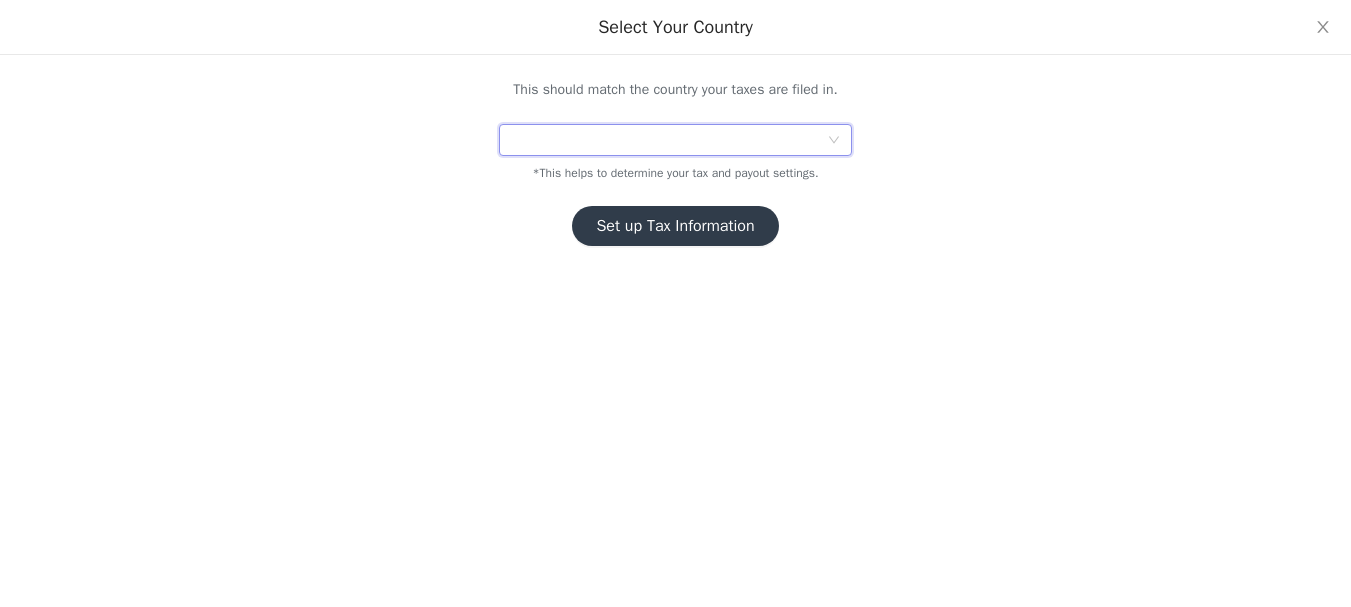 click at bounding box center [668, 140] 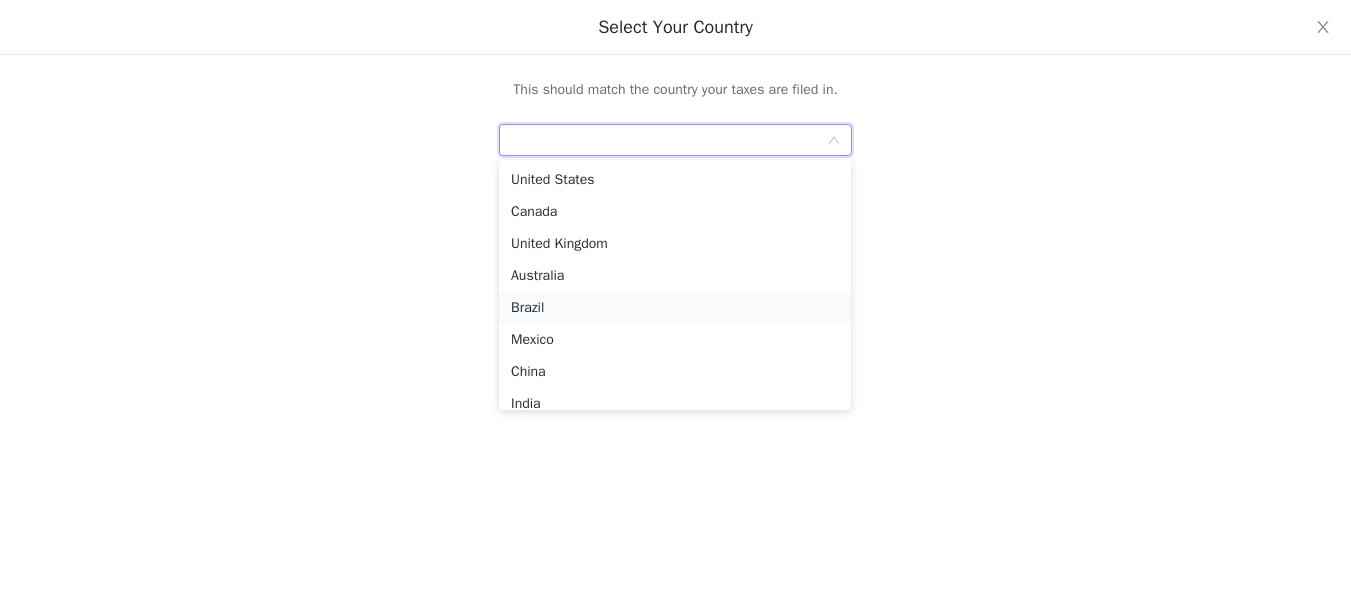 click on "Brazil" at bounding box center [675, 308] 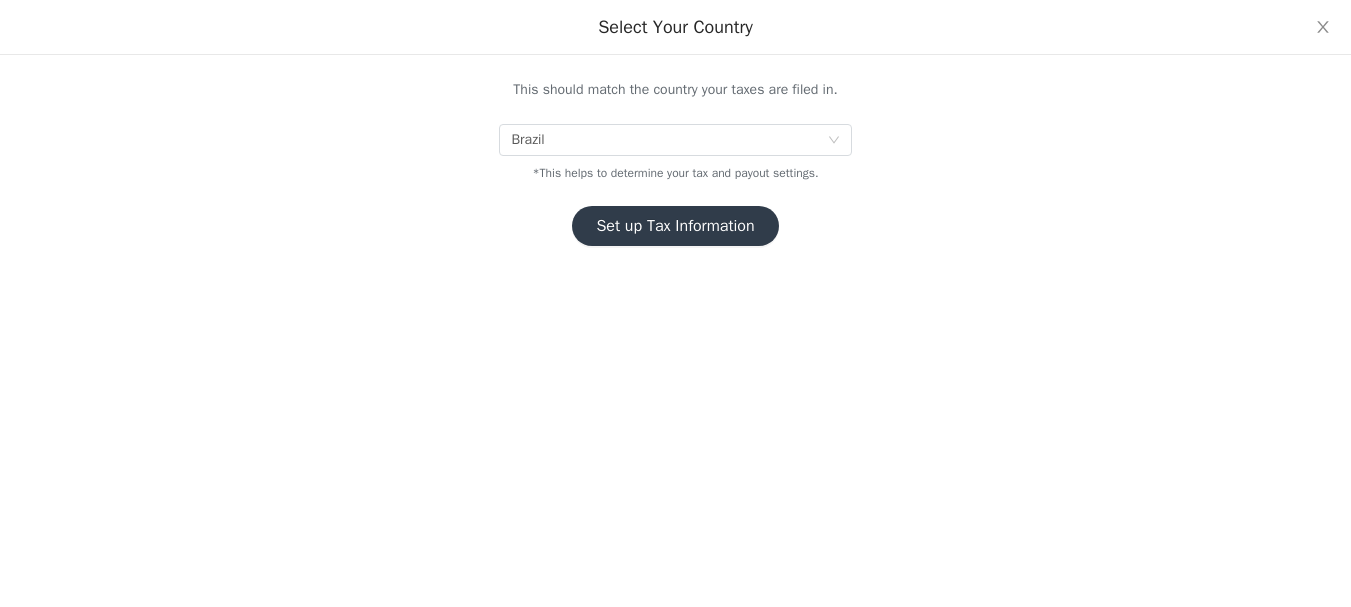 click on "Set up Tax Information" at bounding box center (675, 226) 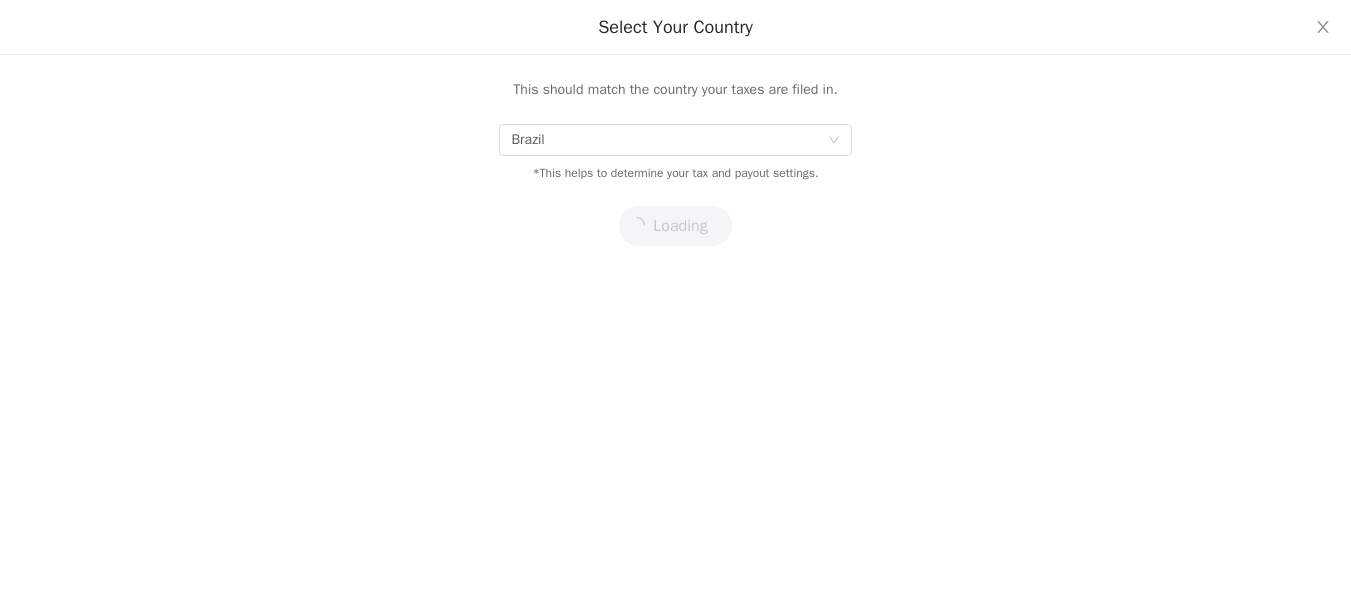 scroll, scrollTop: 100, scrollLeft: 0, axis: vertical 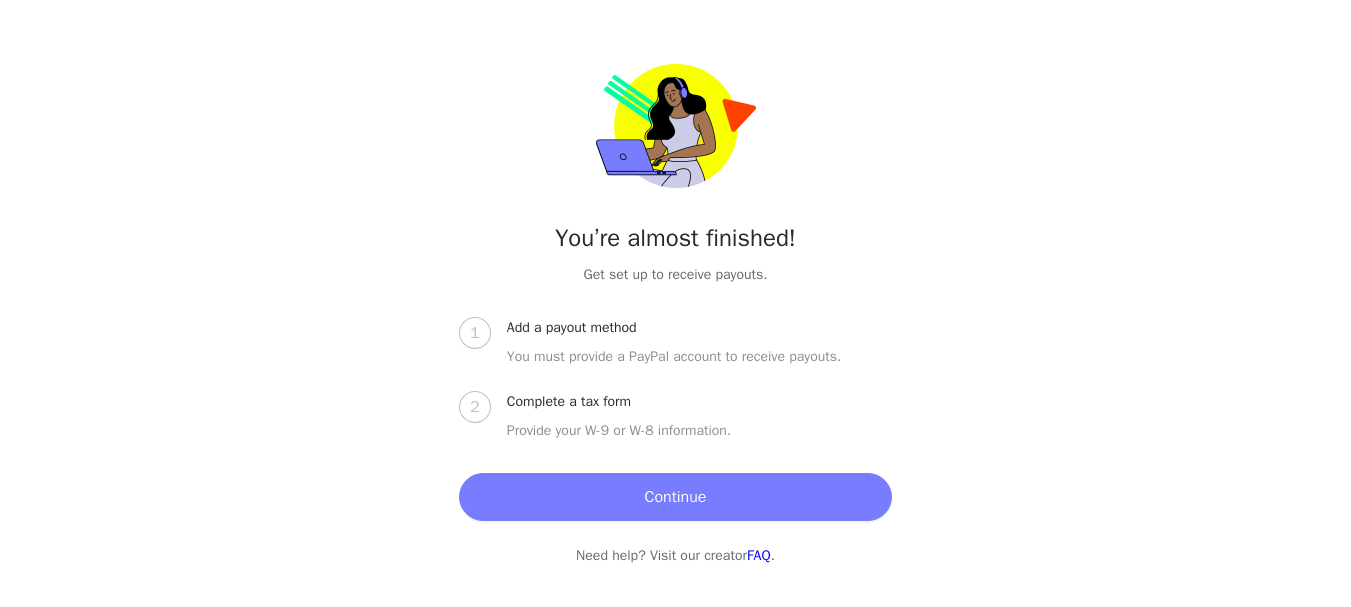 click on "Continue" at bounding box center (675, 497) 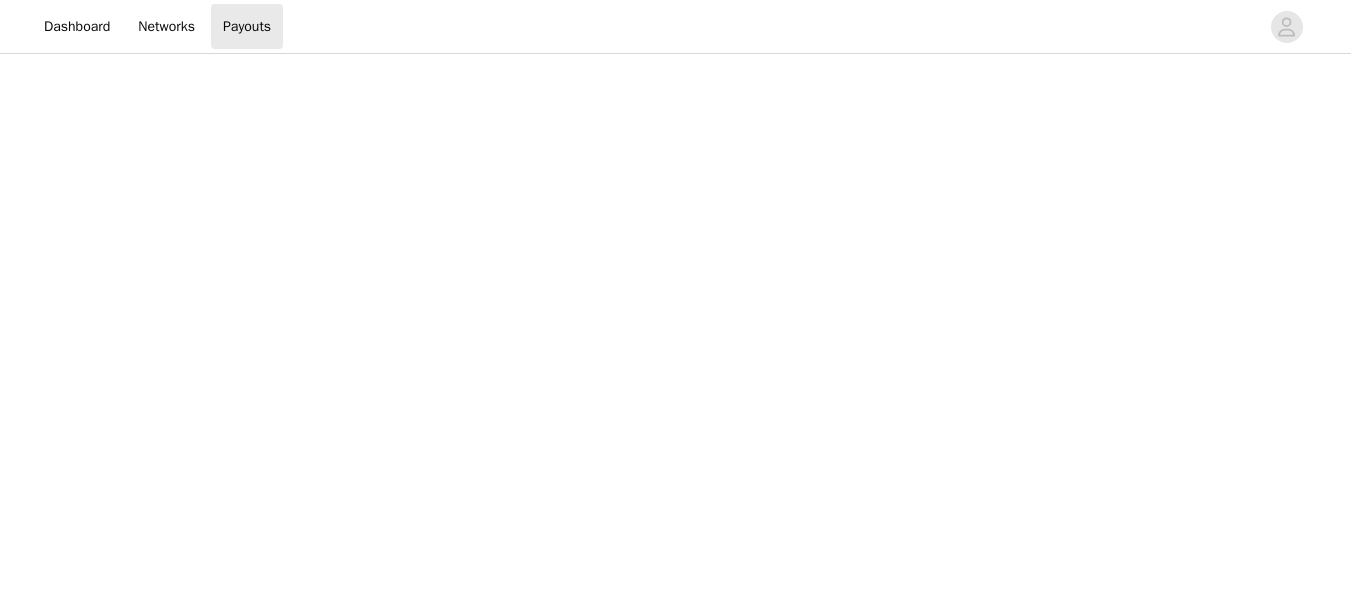 scroll, scrollTop: 200, scrollLeft: 0, axis: vertical 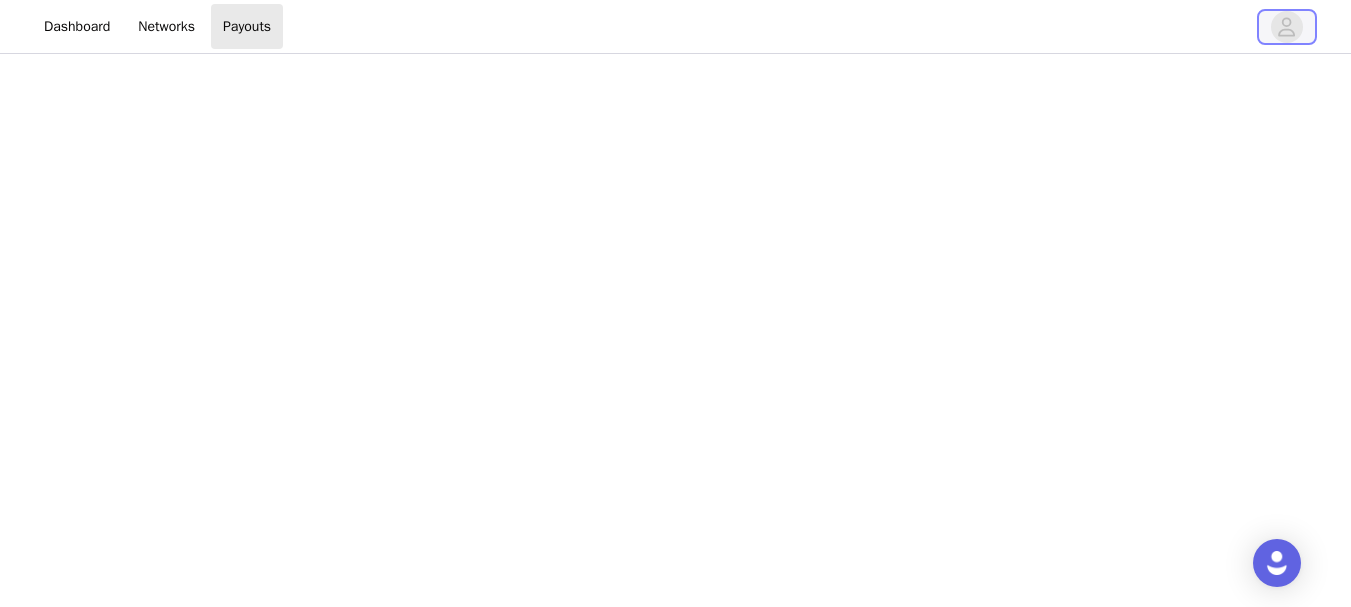click 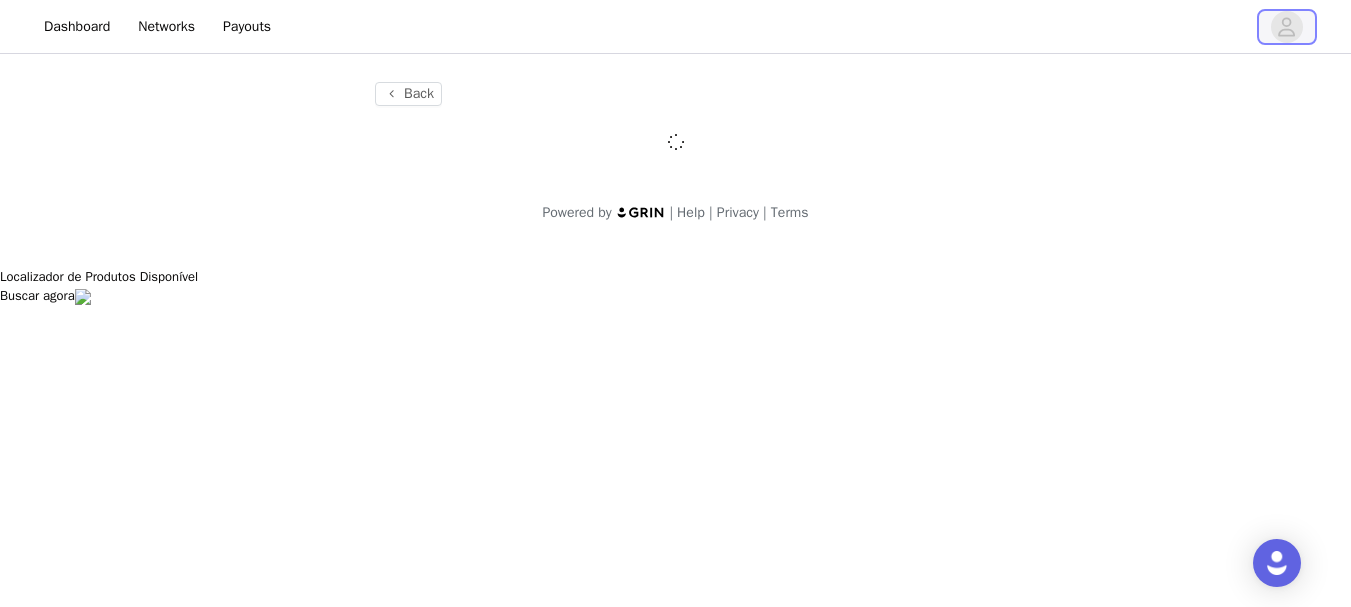scroll, scrollTop: 0, scrollLeft: 0, axis: both 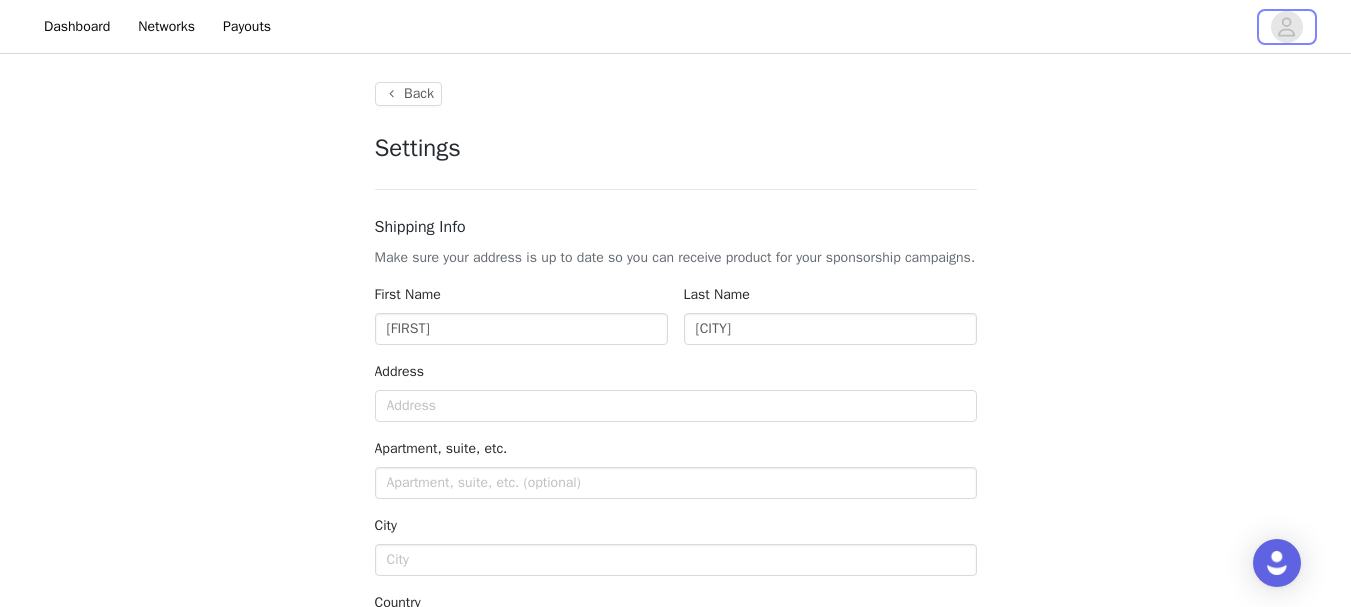 type on "+1 (United States)" 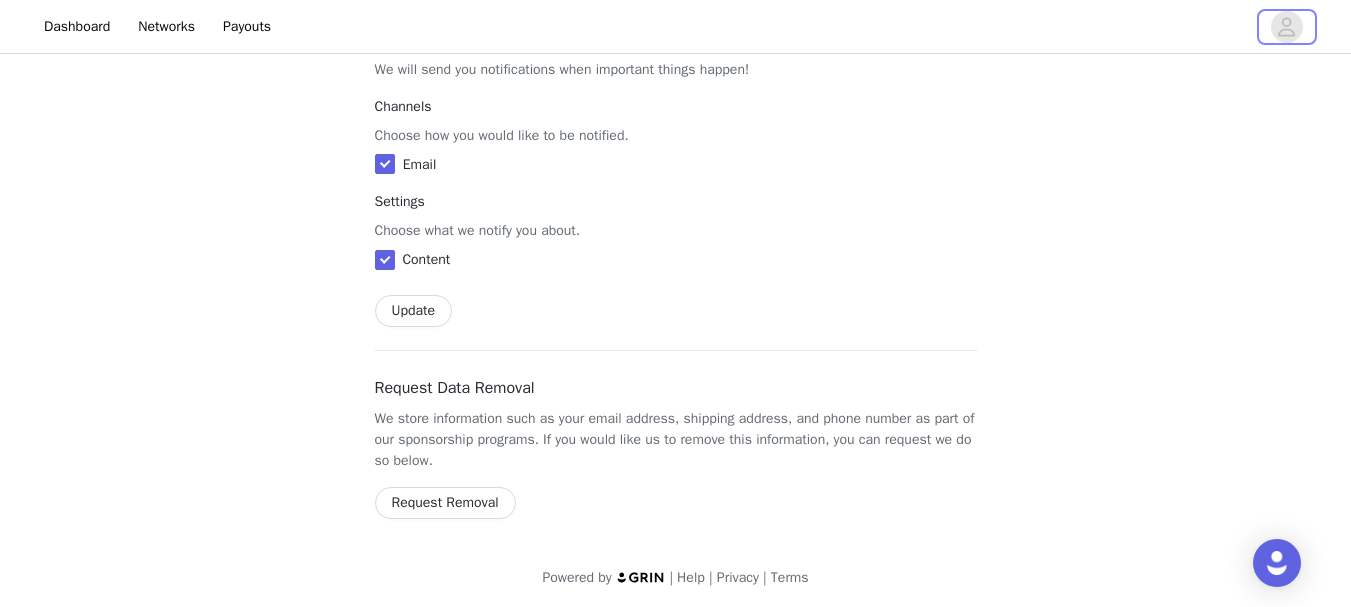 scroll, scrollTop: 1281, scrollLeft: 0, axis: vertical 